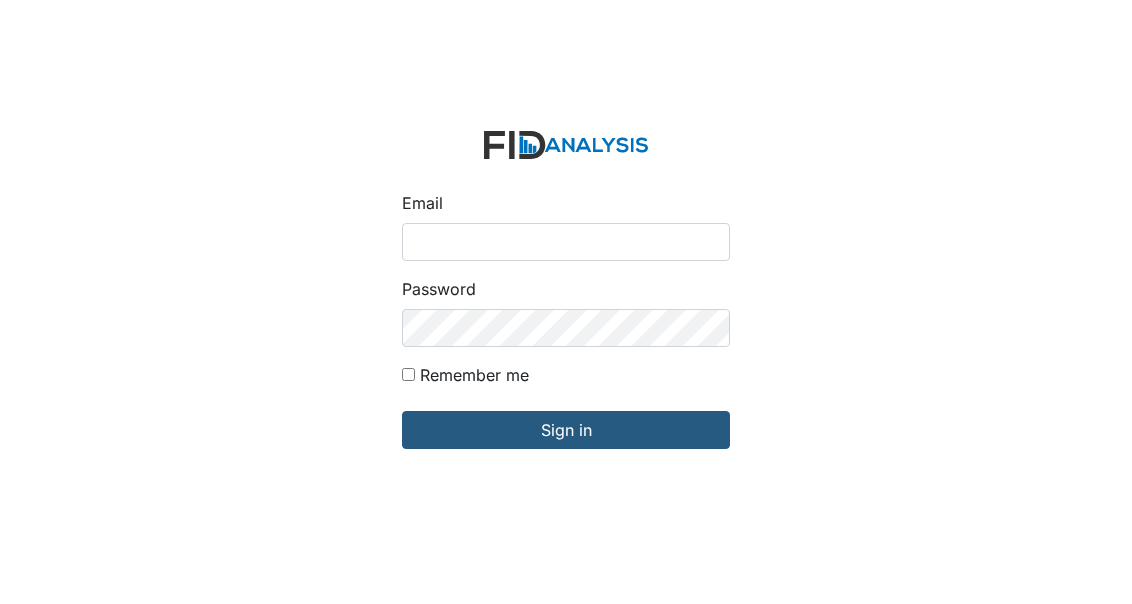 scroll, scrollTop: 0, scrollLeft: 0, axis: both 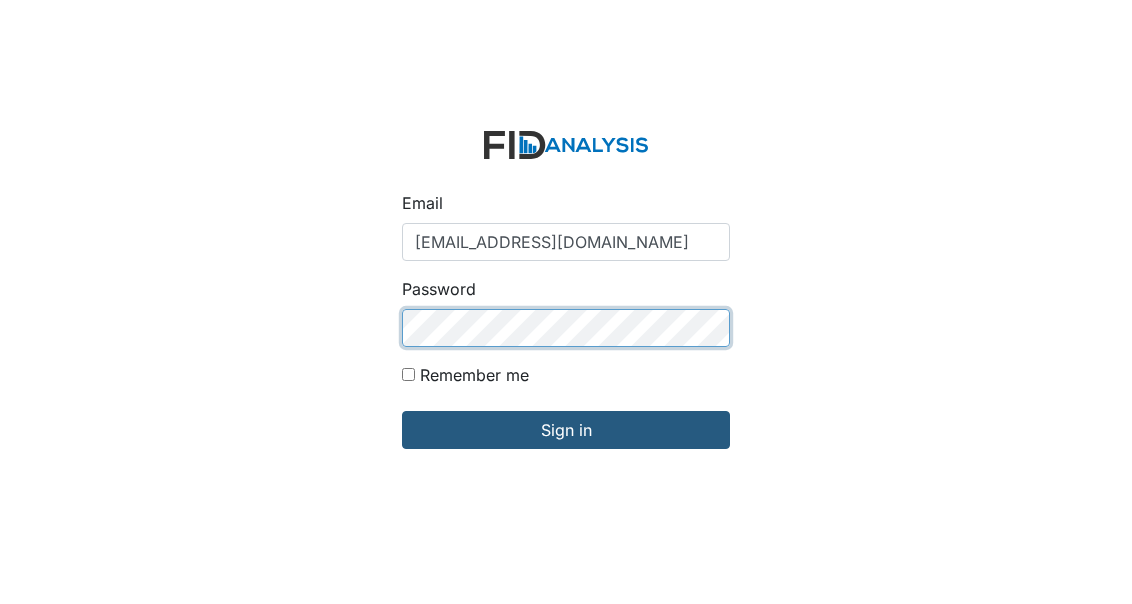 click on "Sign in" at bounding box center [566, 430] 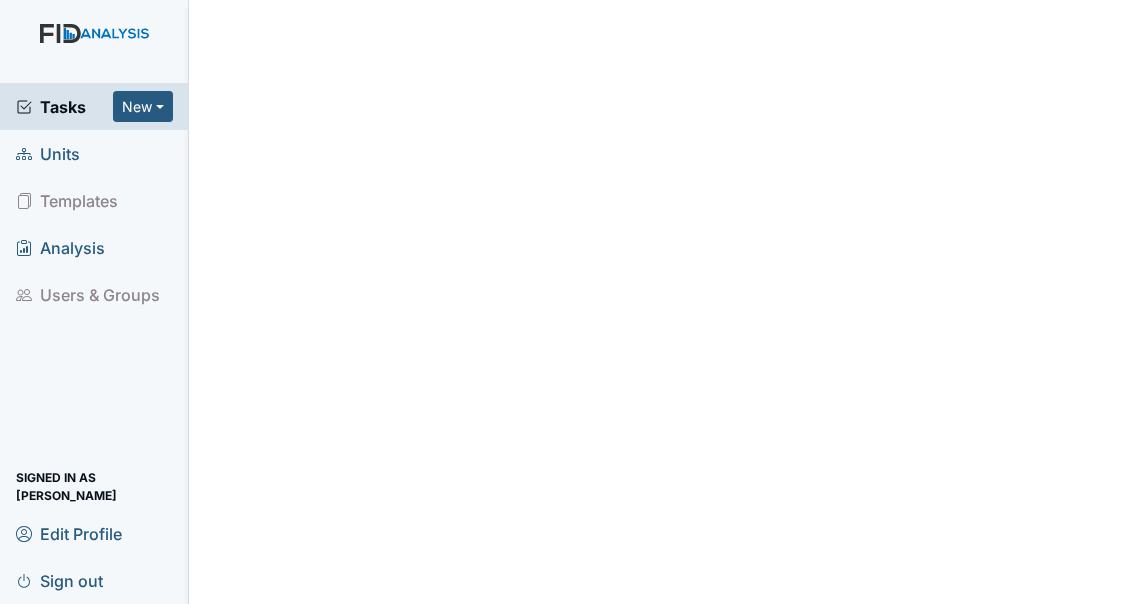 scroll, scrollTop: 0, scrollLeft: 0, axis: both 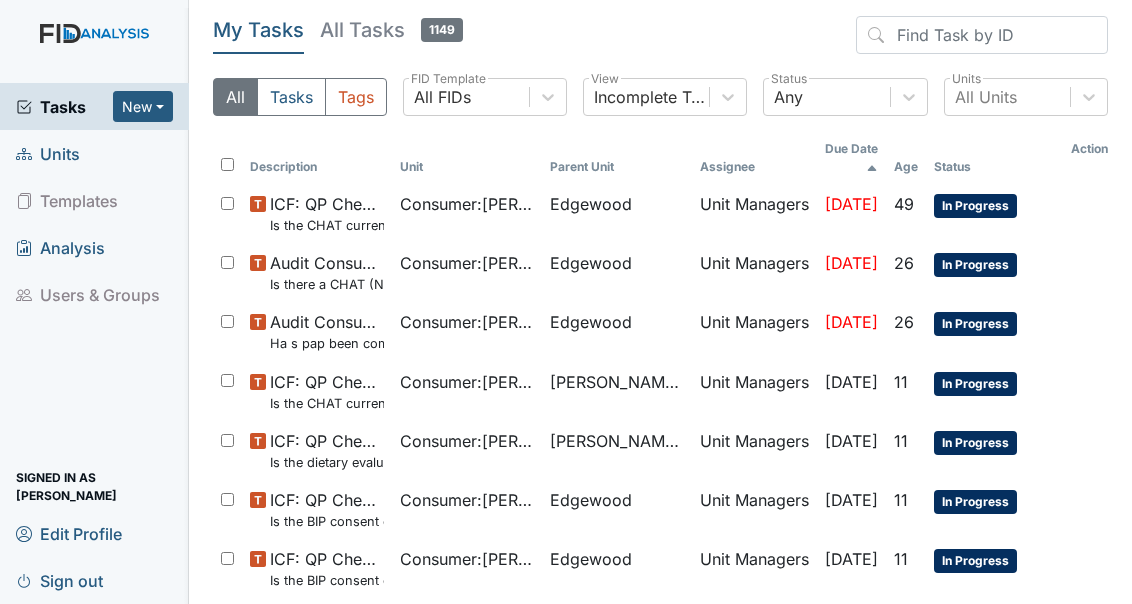 click on "Units" at bounding box center (48, 153) 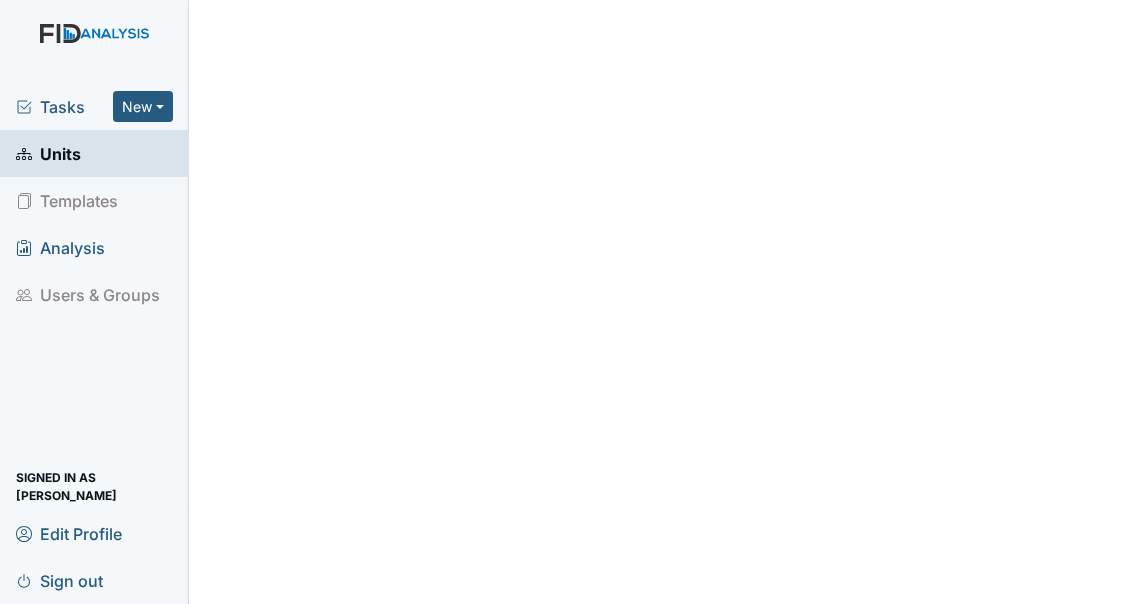 scroll, scrollTop: 0, scrollLeft: 0, axis: both 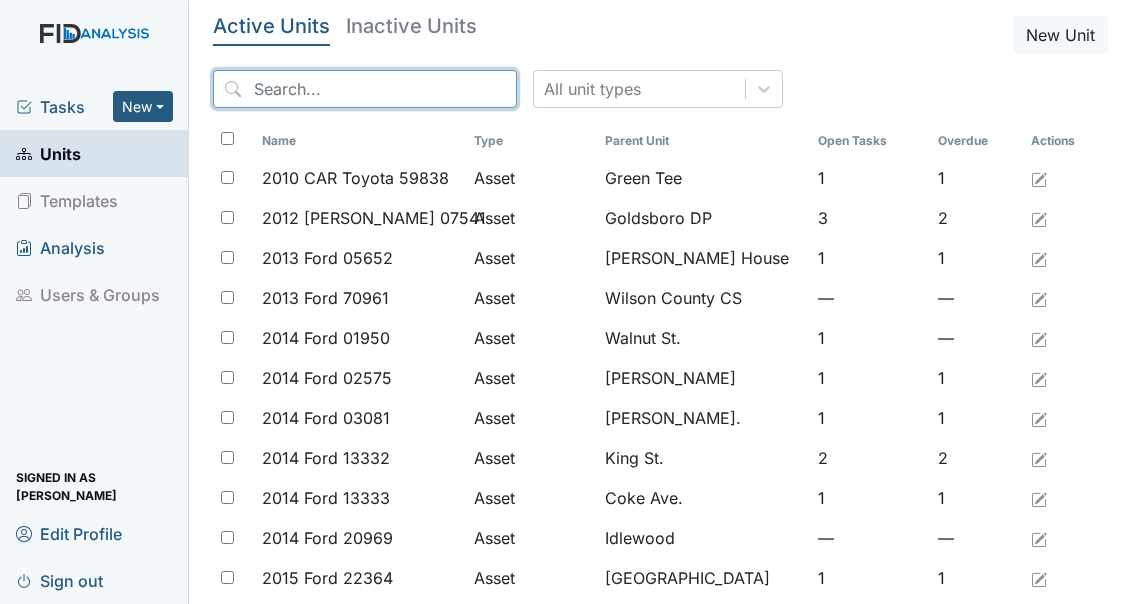 click at bounding box center (365, 89) 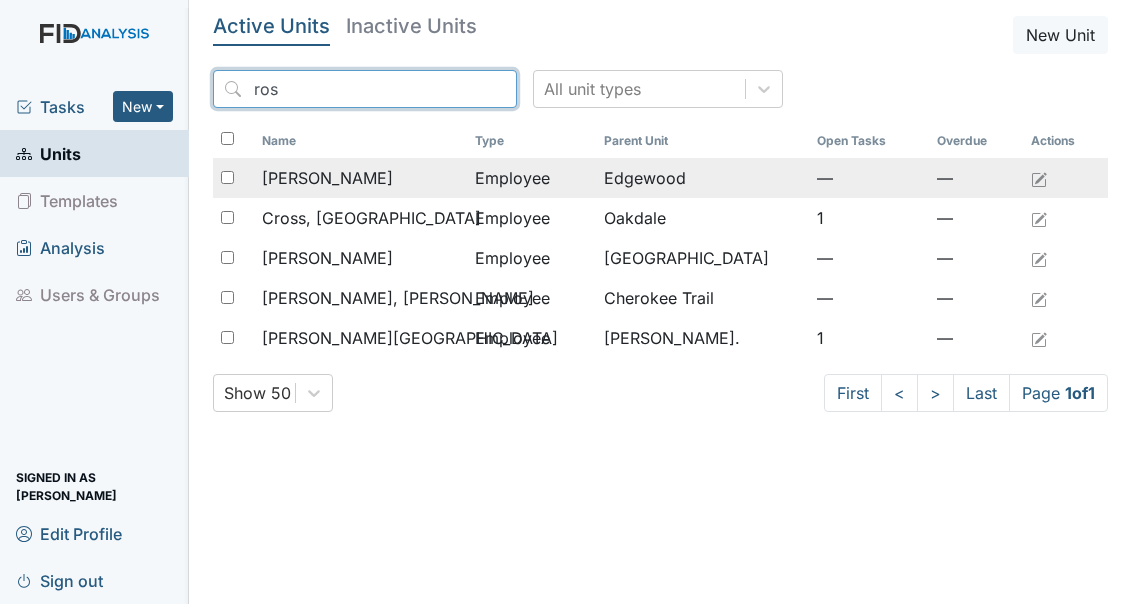 type on "ros" 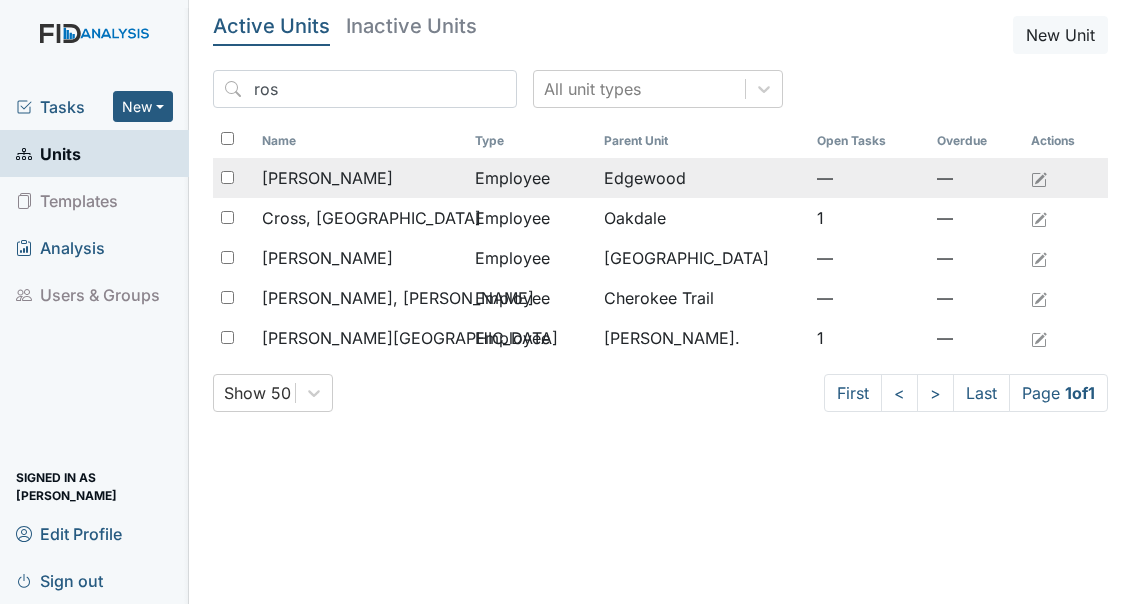 click on "[PERSON_NAME]" at bounding box center [327, 178] 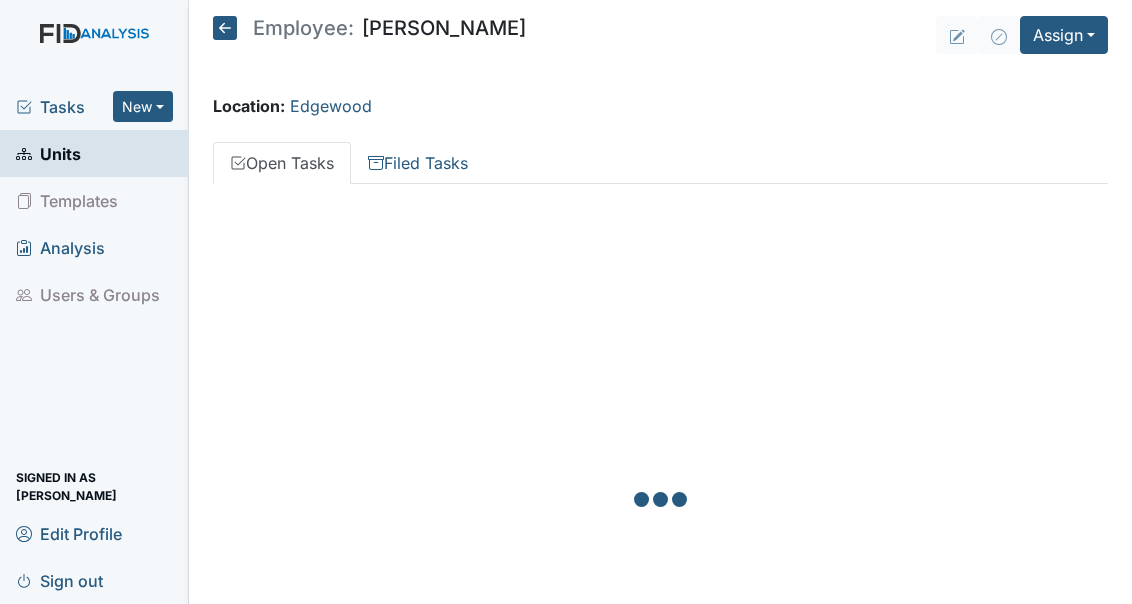 scroll, scrollTop: 0, scrollLeft: 0, axis: both 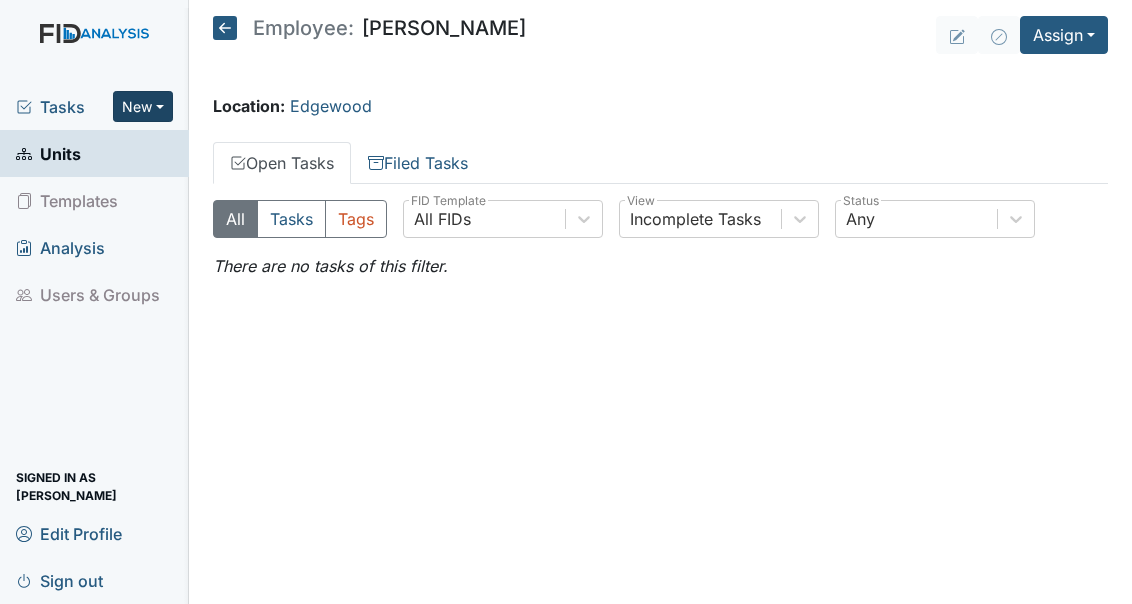 click on "New" at bounding box center (143, 106) 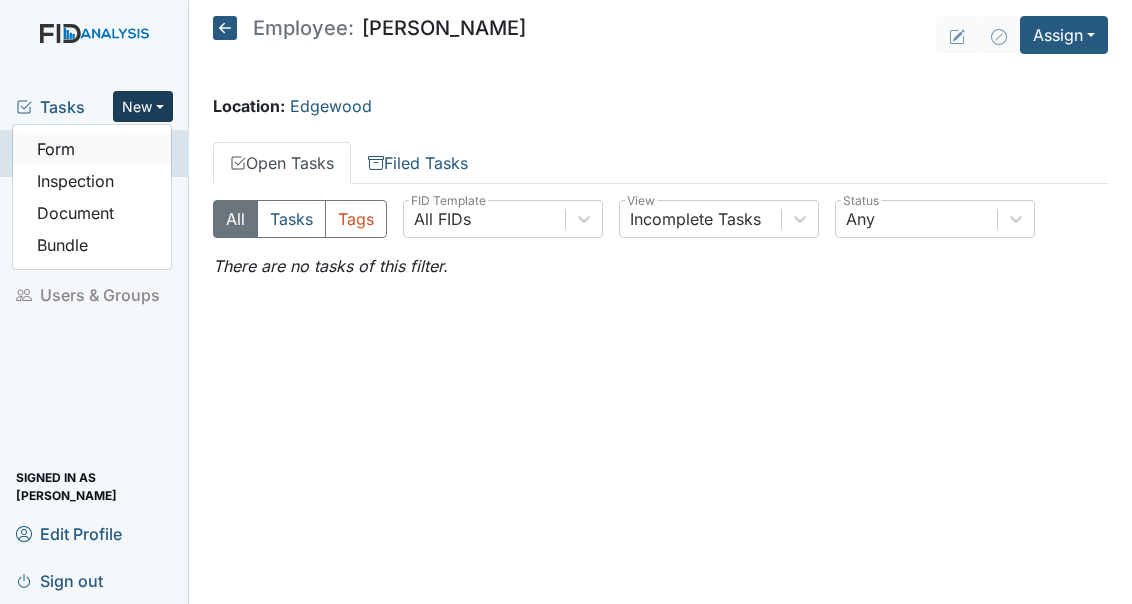 click on "Form" at bounding box center [92, 149] 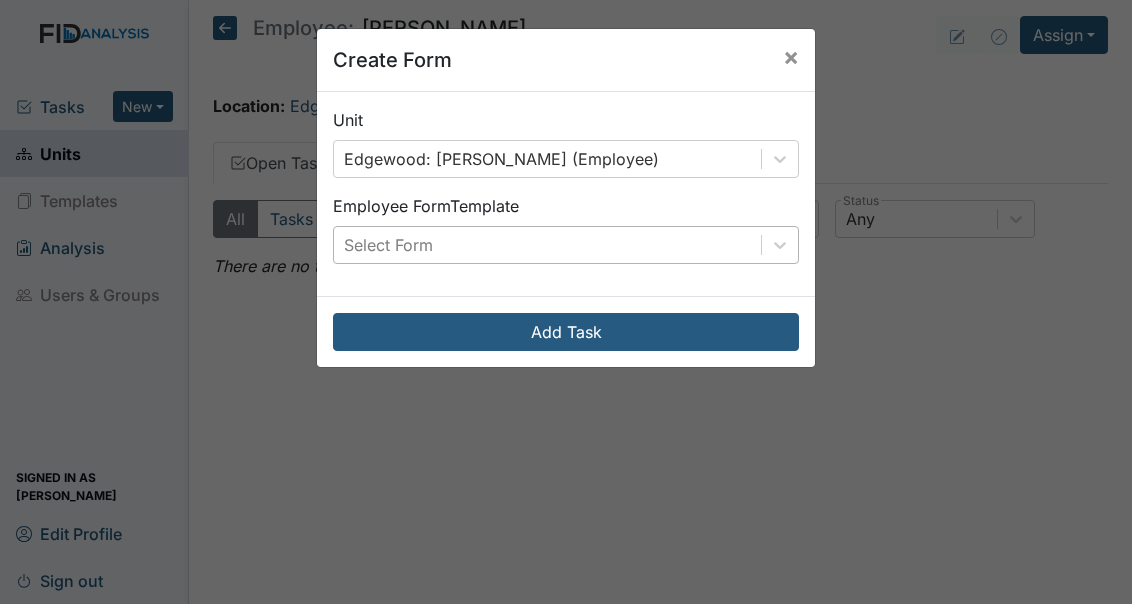click on "Select Form" at bounding box center (547, 245) 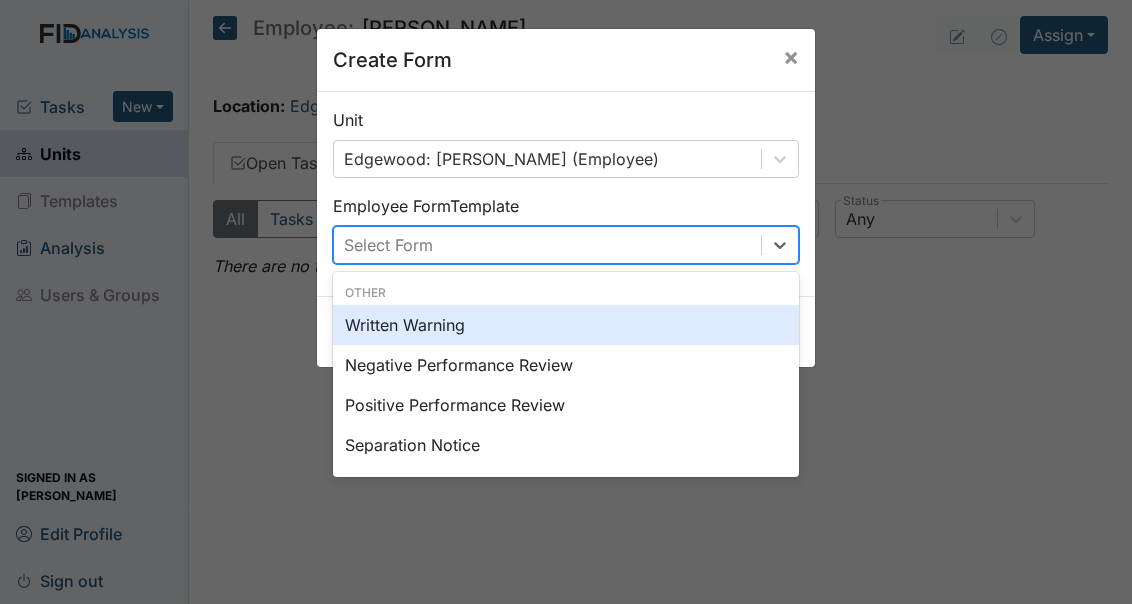 click on "Written Warning" at bounding box center (566, 325) 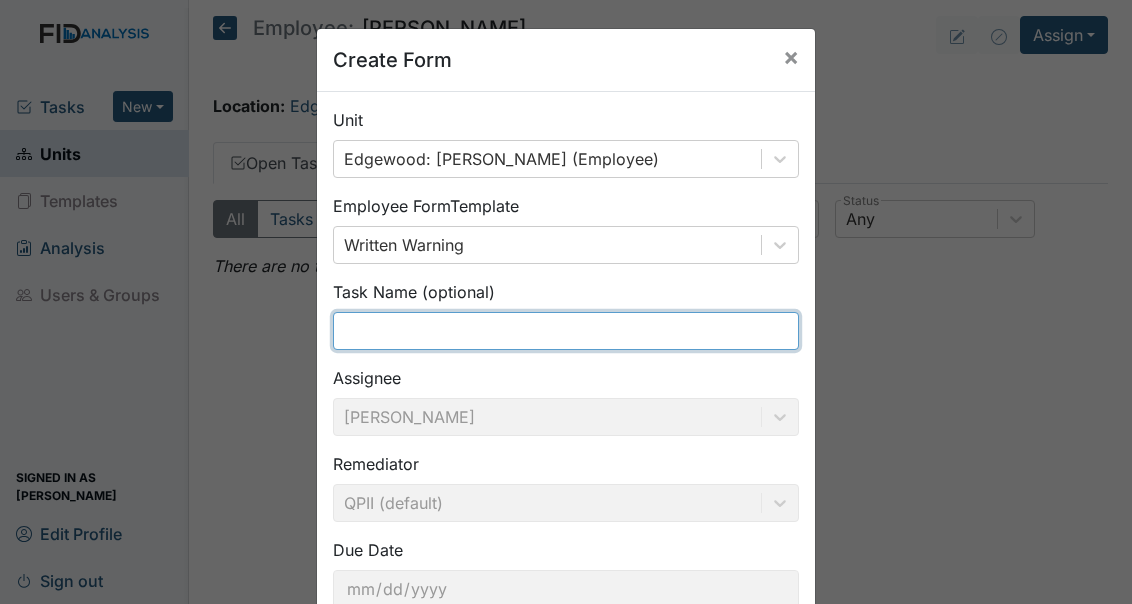 click at bounding box center (566, 331) 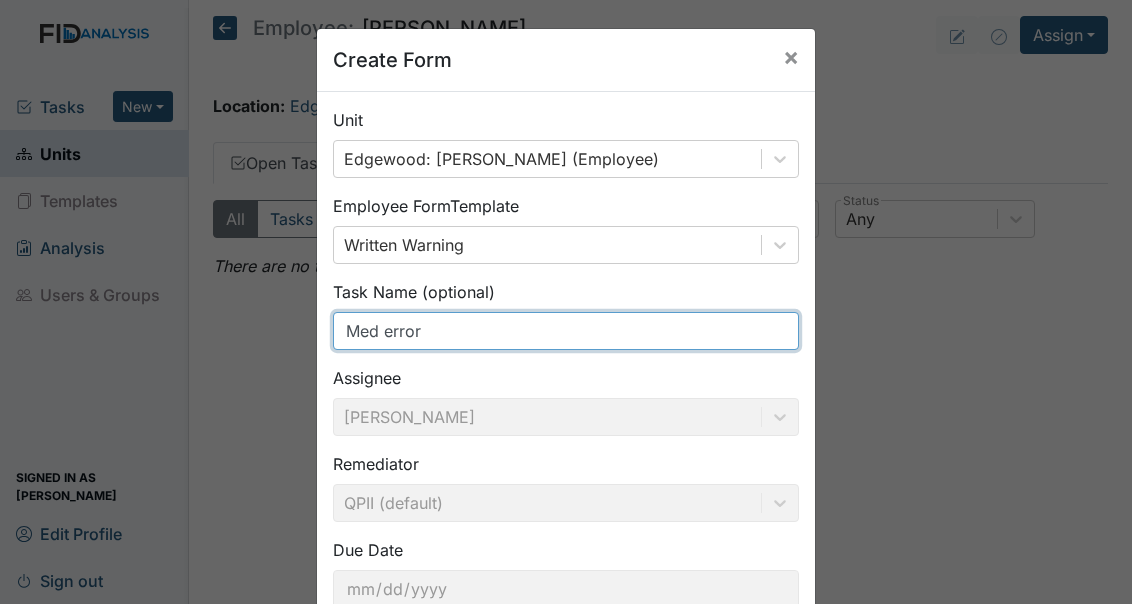 scroll, scrollTop: 136, scrollLeft: 0, axis: vertical 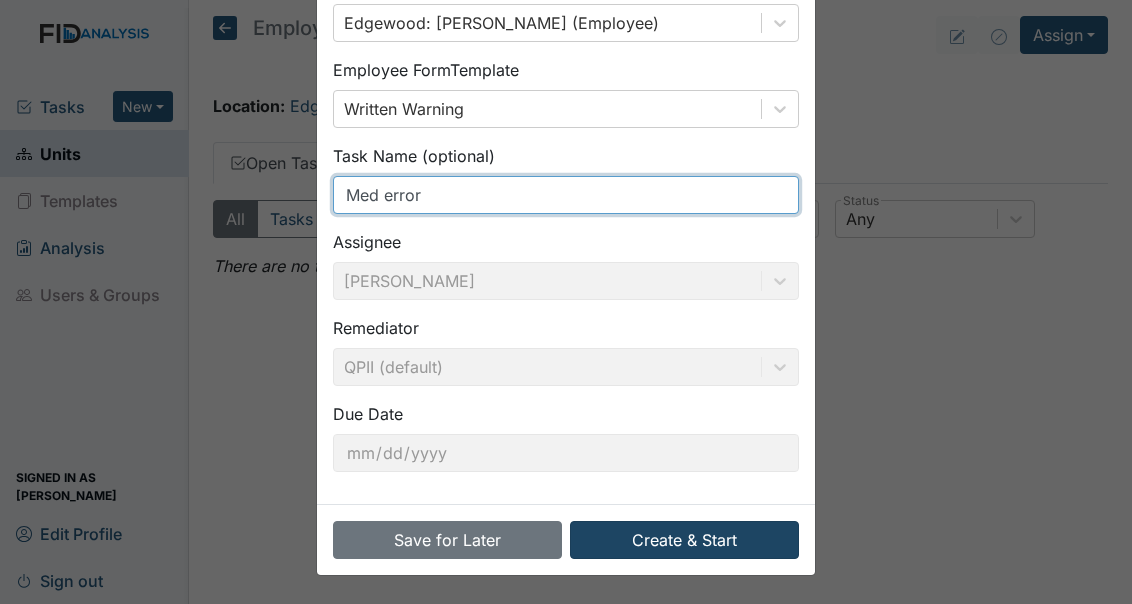 type on "Med error" 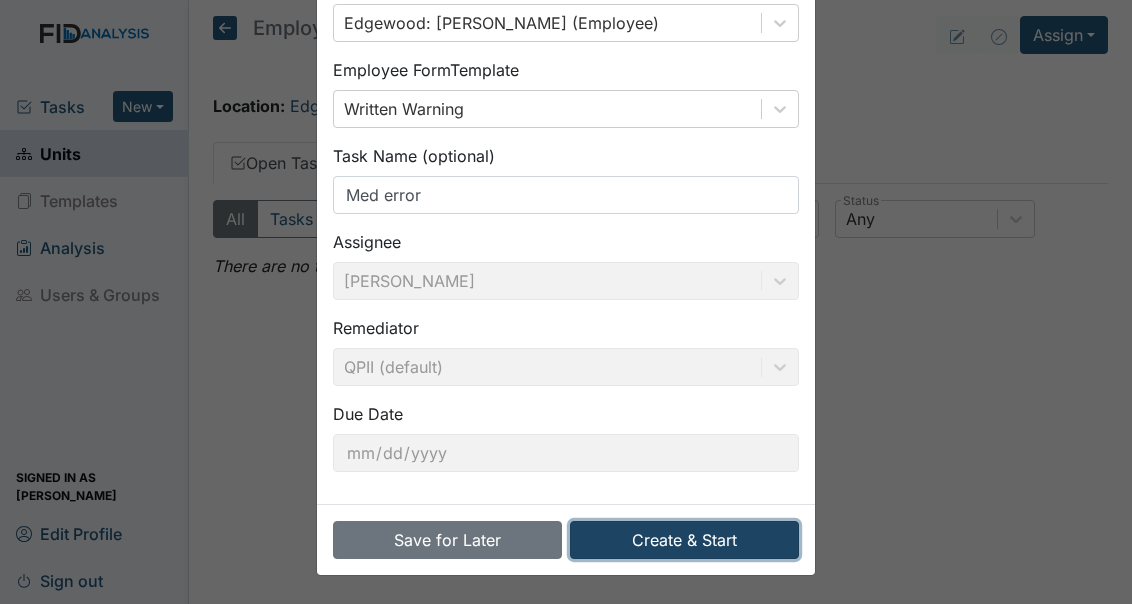 click on "Create & Start" at bounding box center [684, 540] 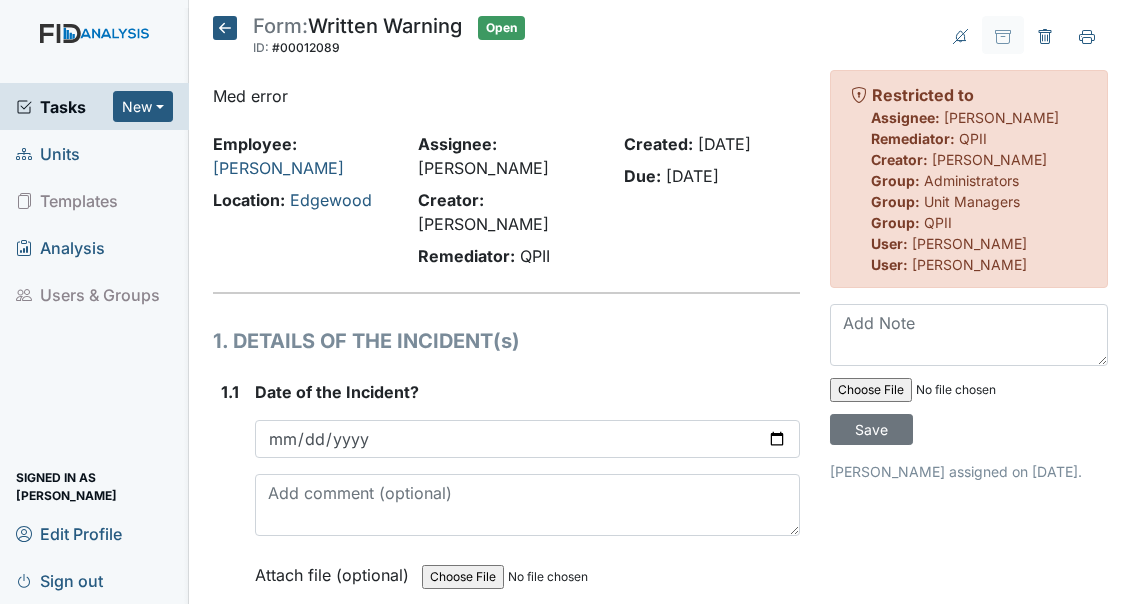 scroll, scrollTop: 0, scrollLeft: 0, axis: both 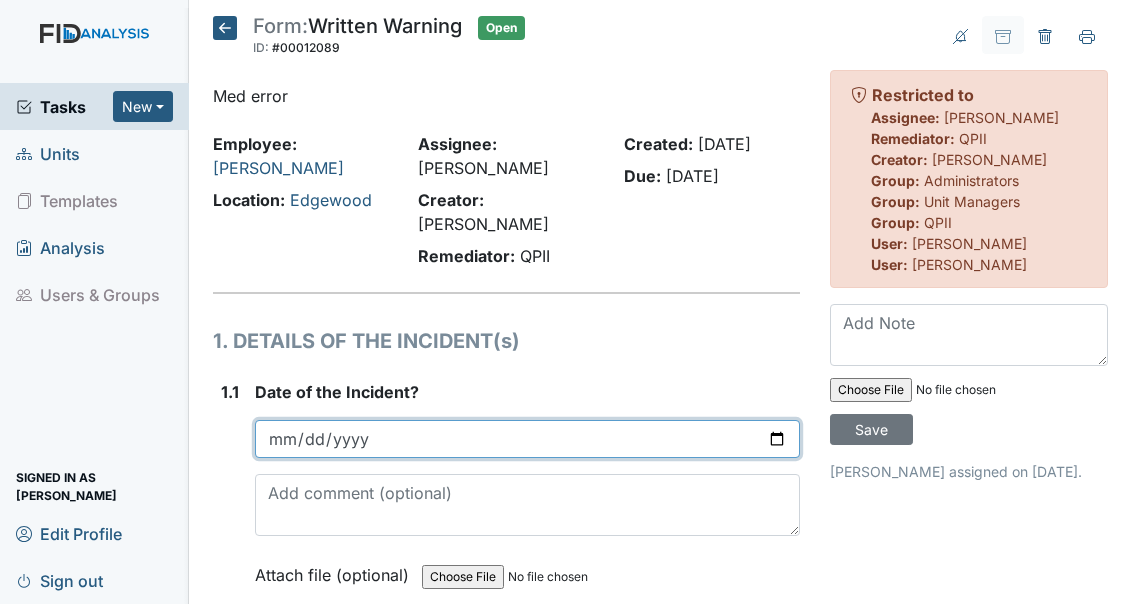 click at bounding box center [527, 439] 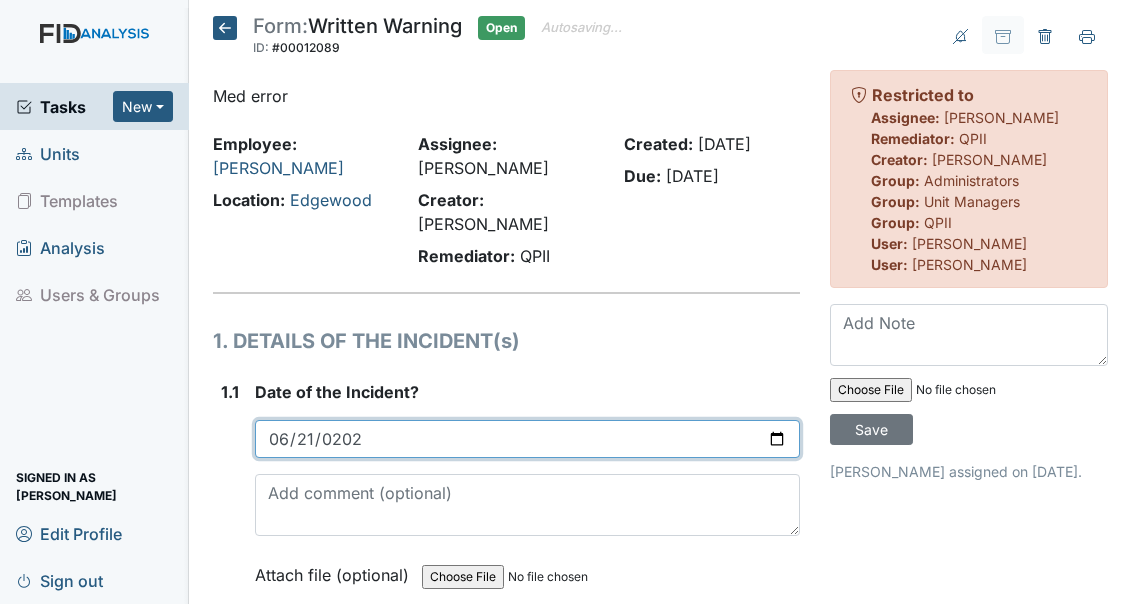 type on "[DATE]" 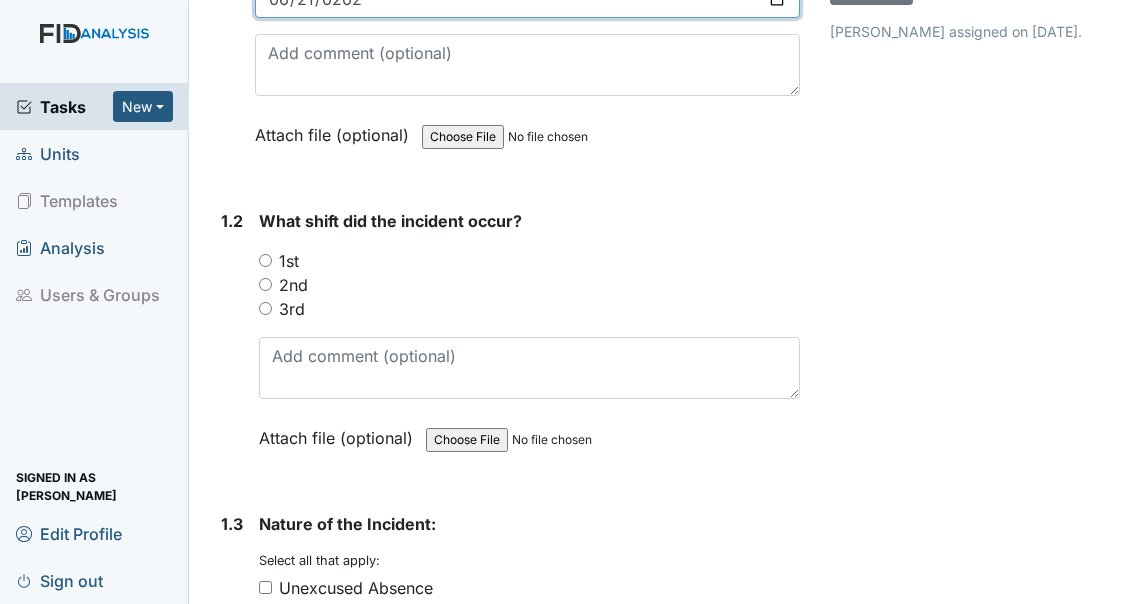 scroll, scrollTop: 507, scrollLeft: 0, axis: vertical 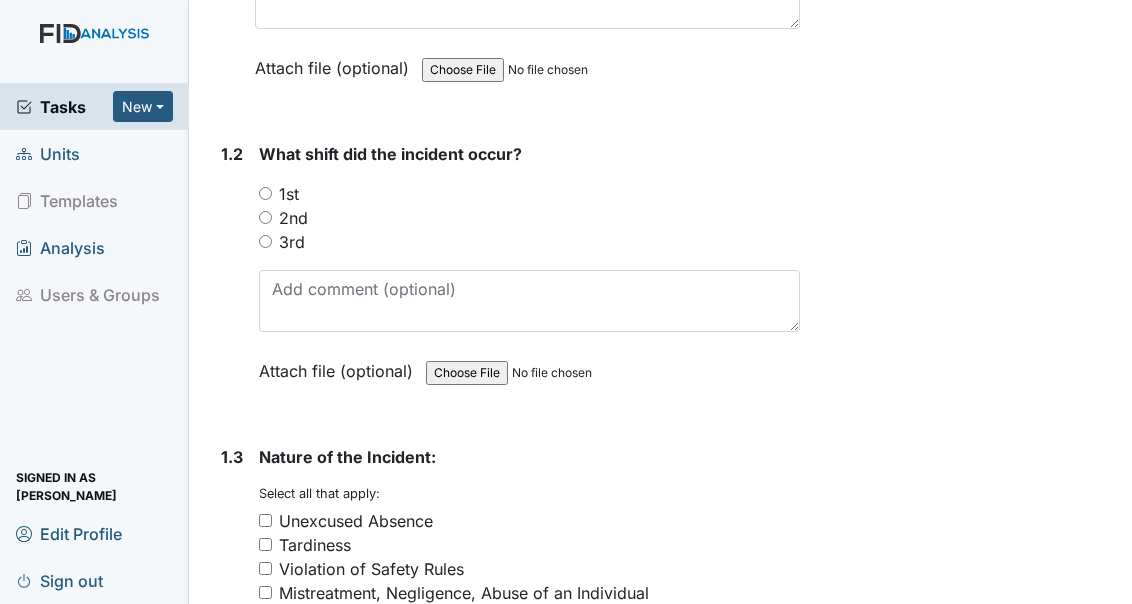 click on "1st" at bounding box center [265, 193] 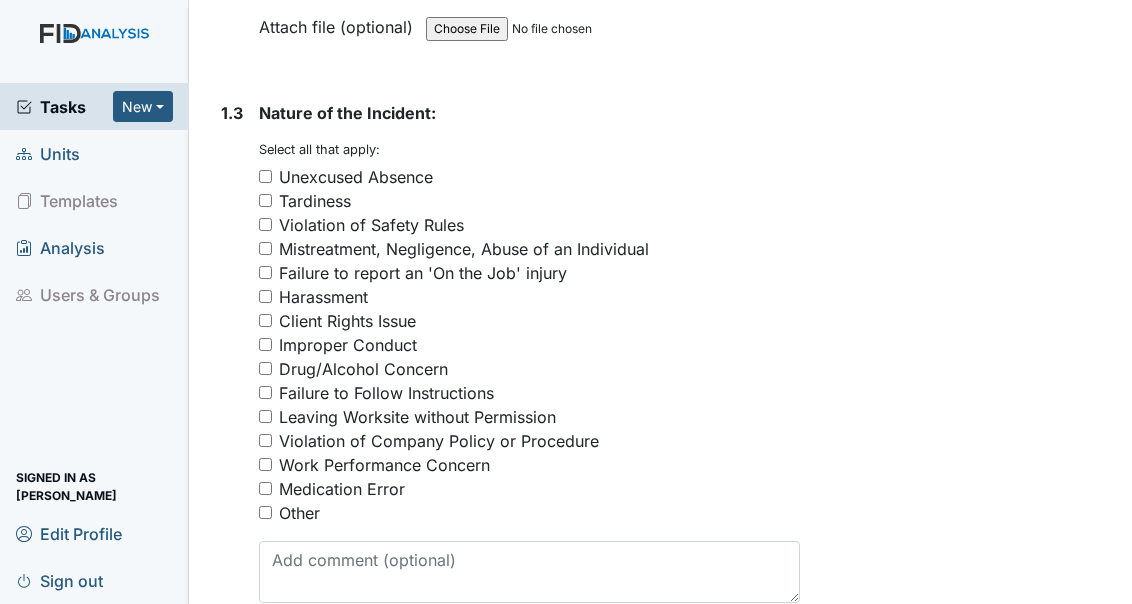 scroll, scrollTop: 875, scrollLeft: 0, axis: vertical 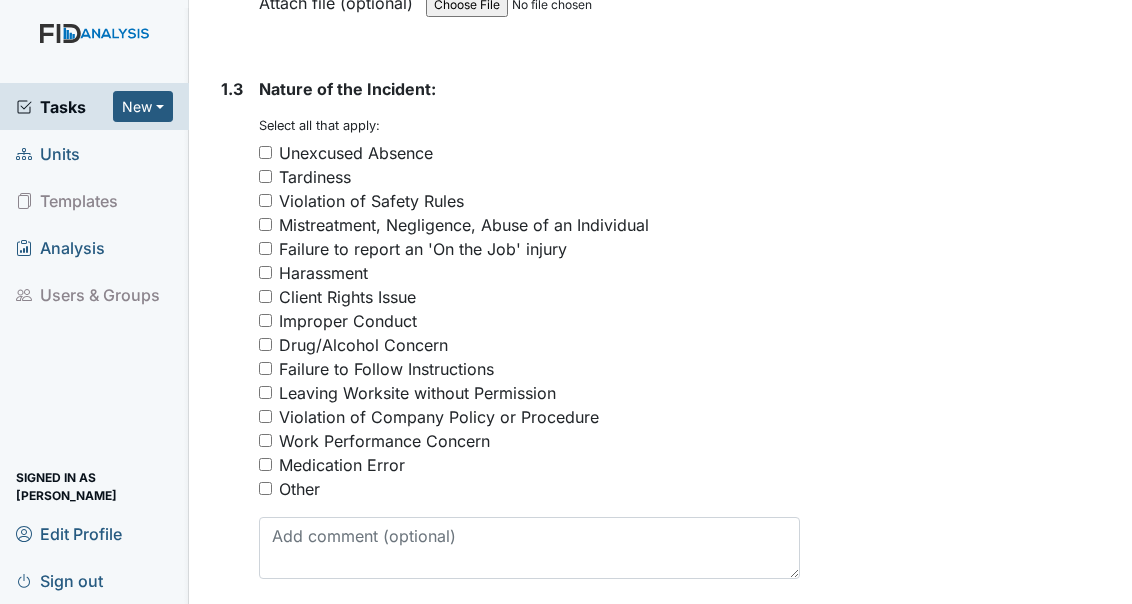 click on "Medication Error" at bounding box center (265, 464) 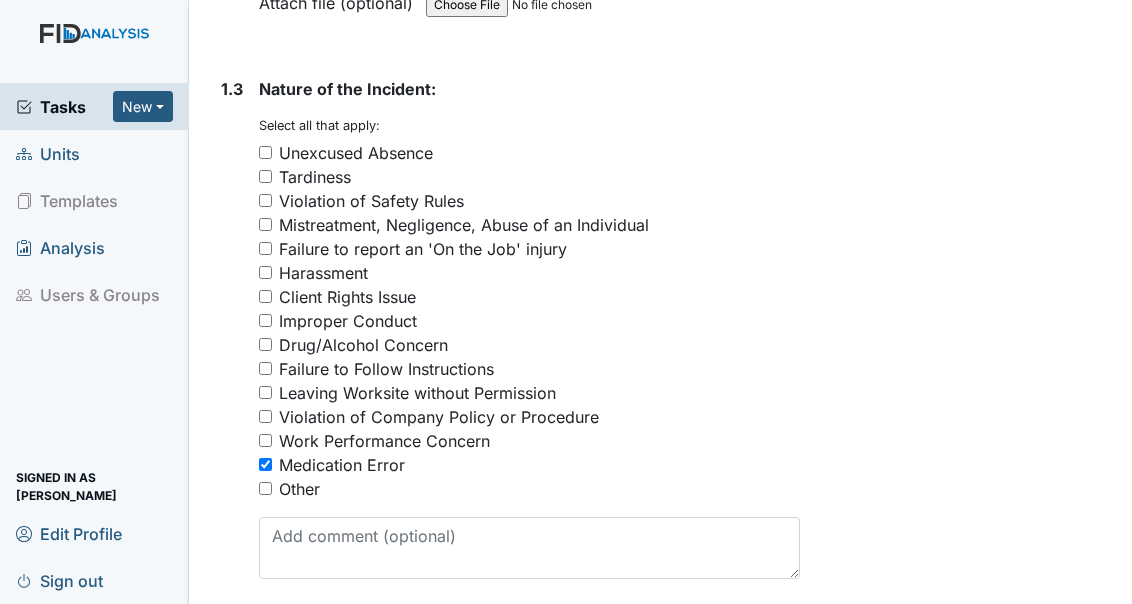 click on "Violation of Company Policy or Procedure" at bounding box center (265, 416) 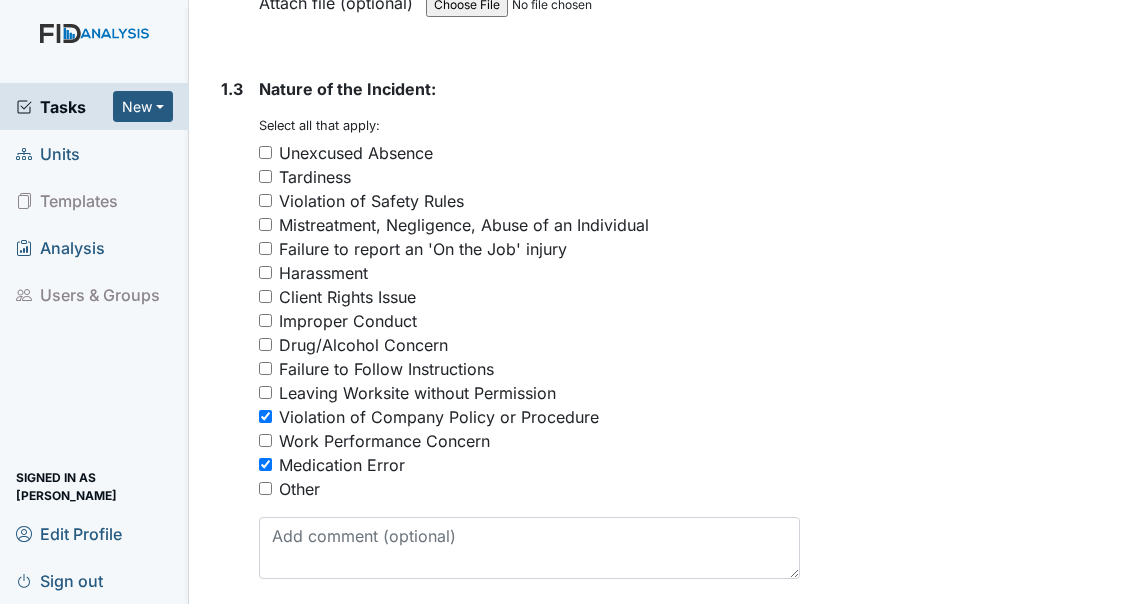 click on "Failure to Follow Instructions" at bounding box center (265, 368) 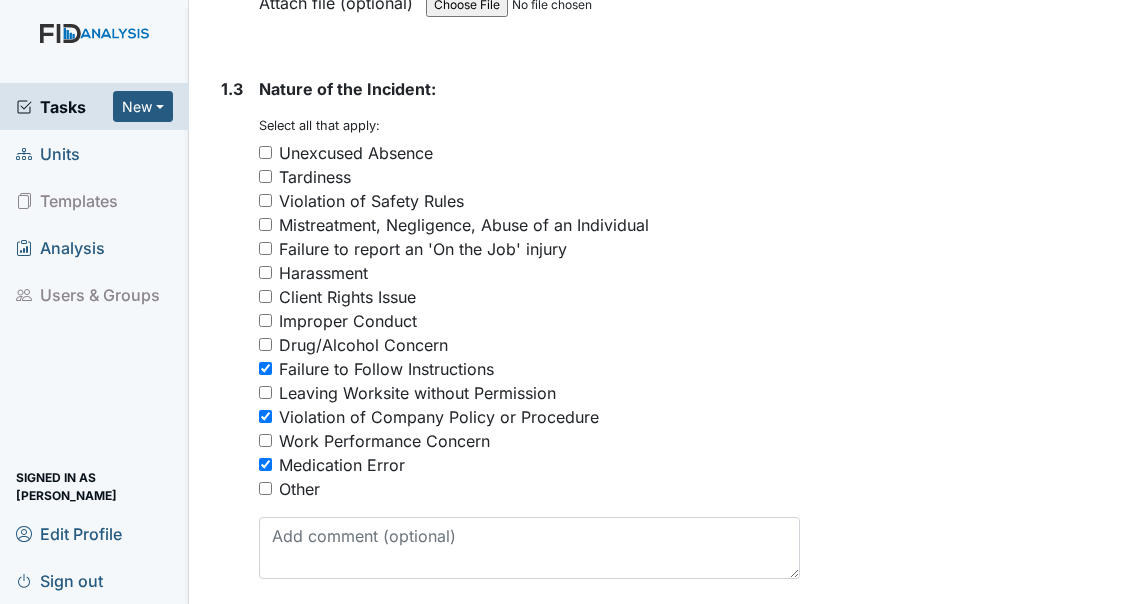 click on "Violation of Safety Rules" at bounding box center (265, 200) 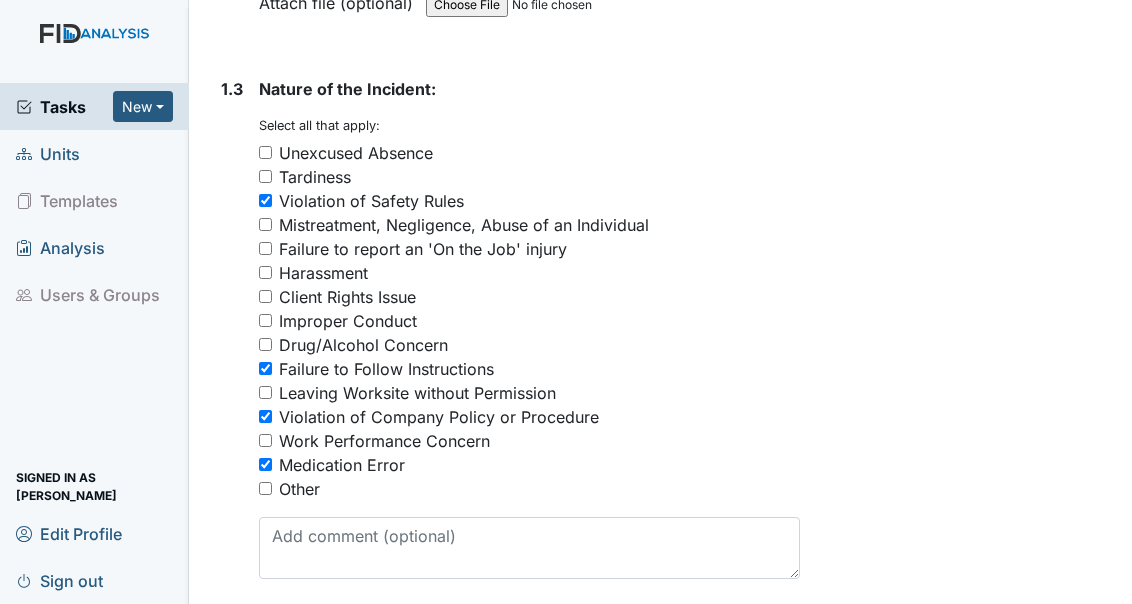 click on "Violation of Safety Rules" at bounding box center (265, 200) 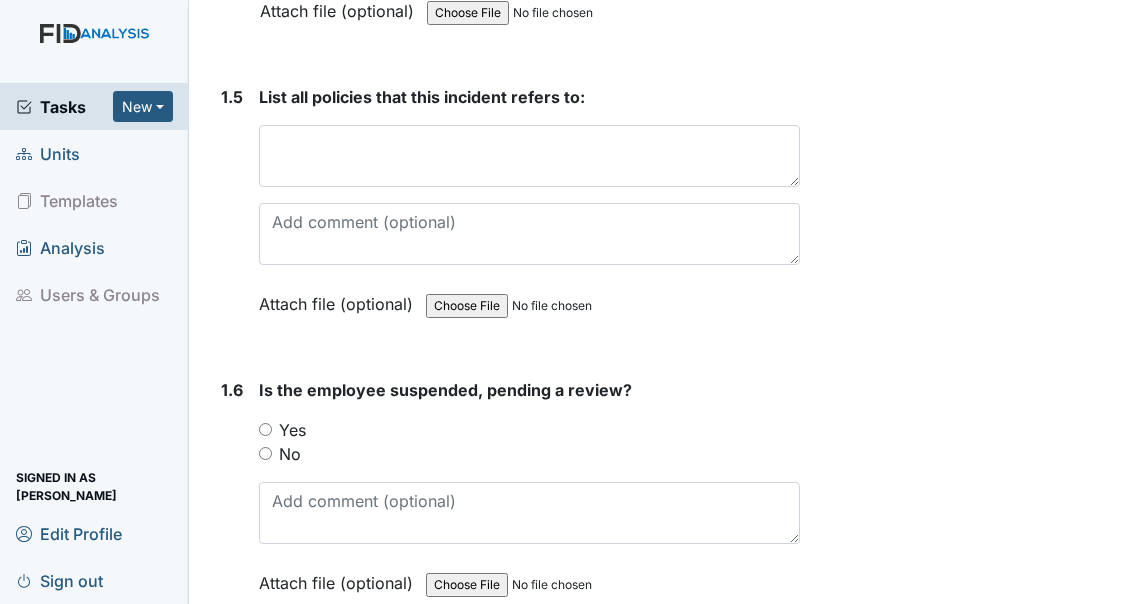 scroll, scrollTop: 1705, scrollLeft: 0, axis: vertical 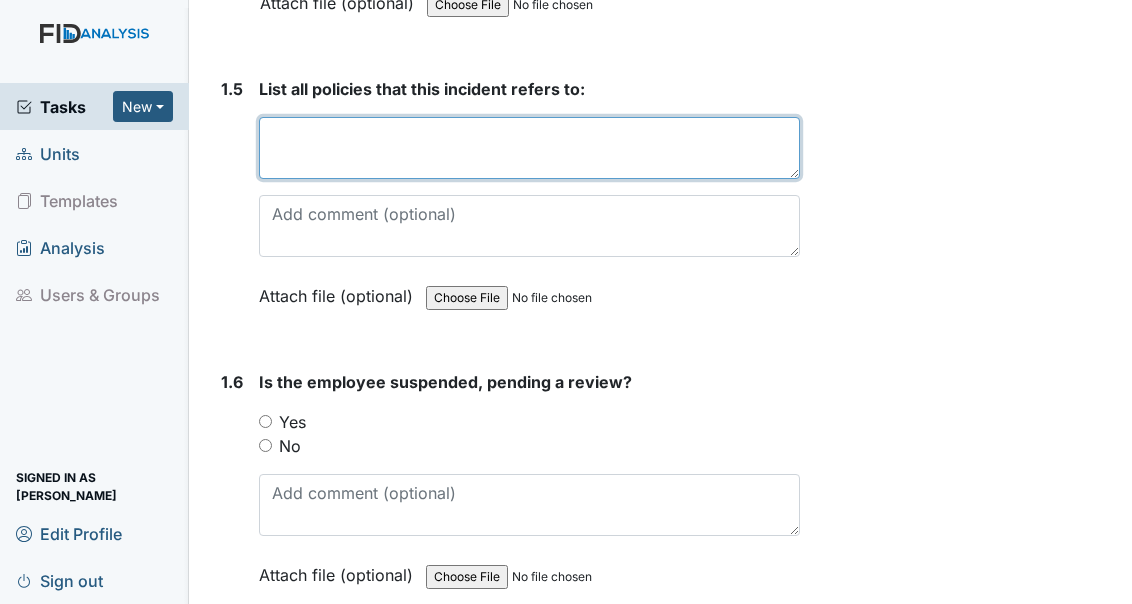 click at bounding box center (529, 148) 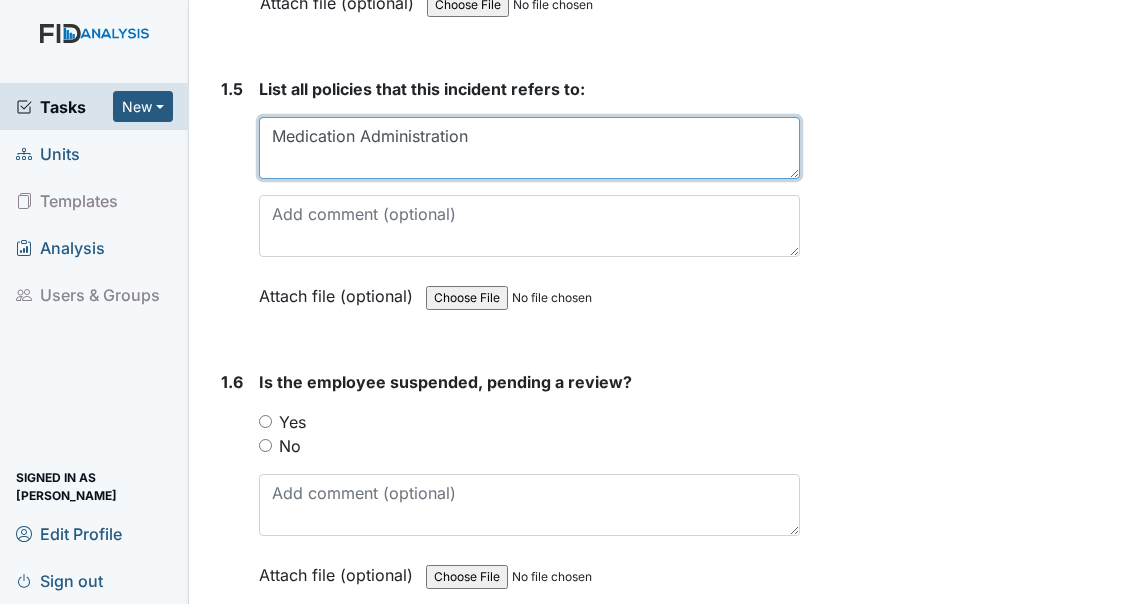type on "Medication Administration" 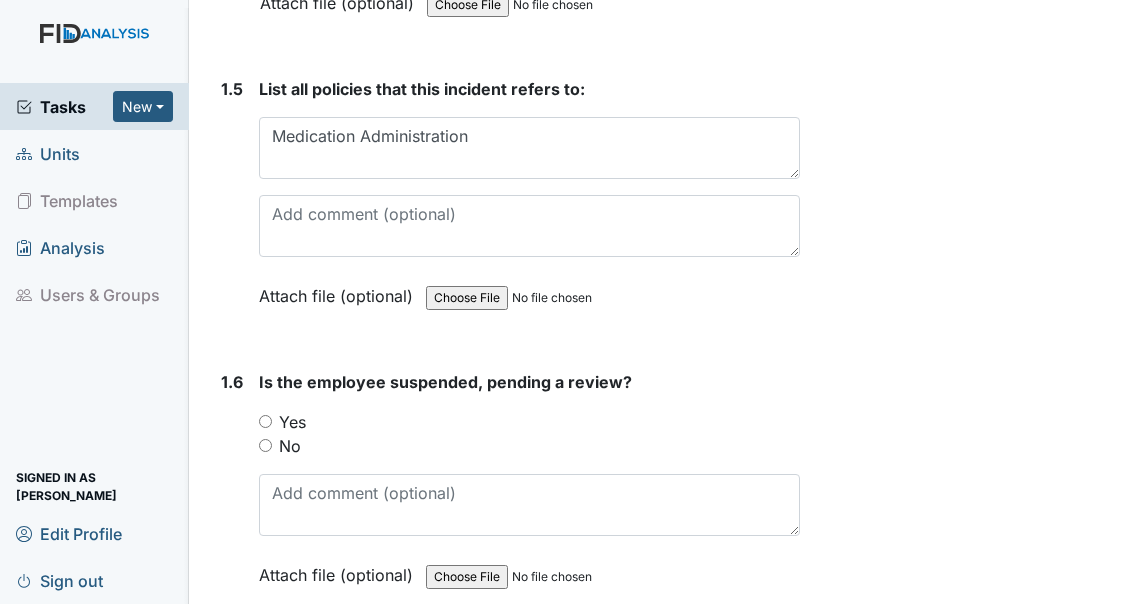 click on "No" at bounding box center [265, 445] 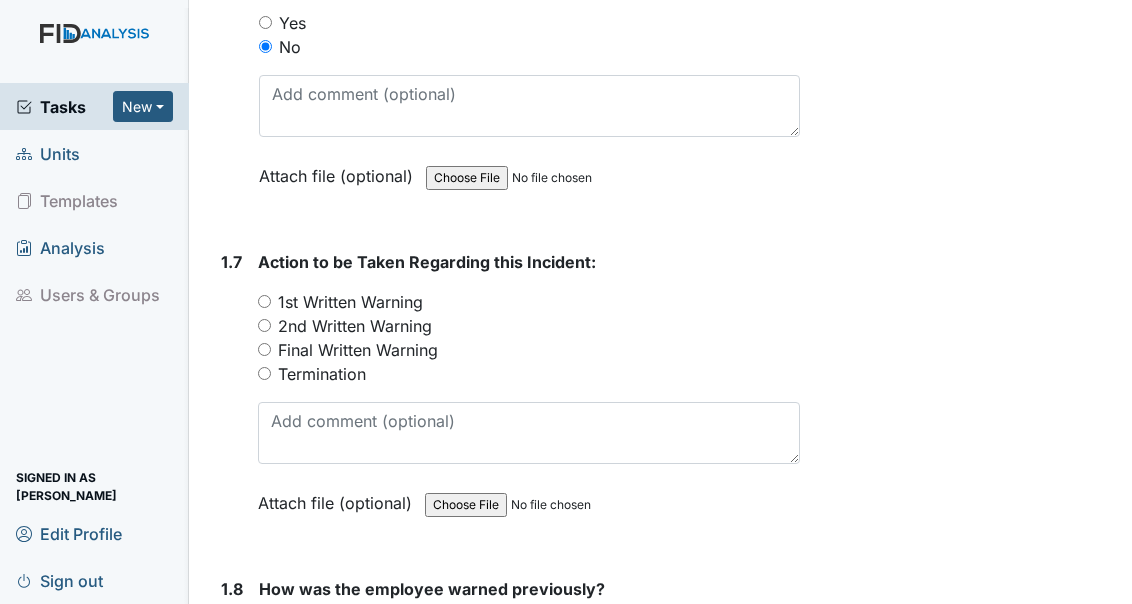 scroll, scrollTop: 2128, scrollLeft: 0, axis: vertical 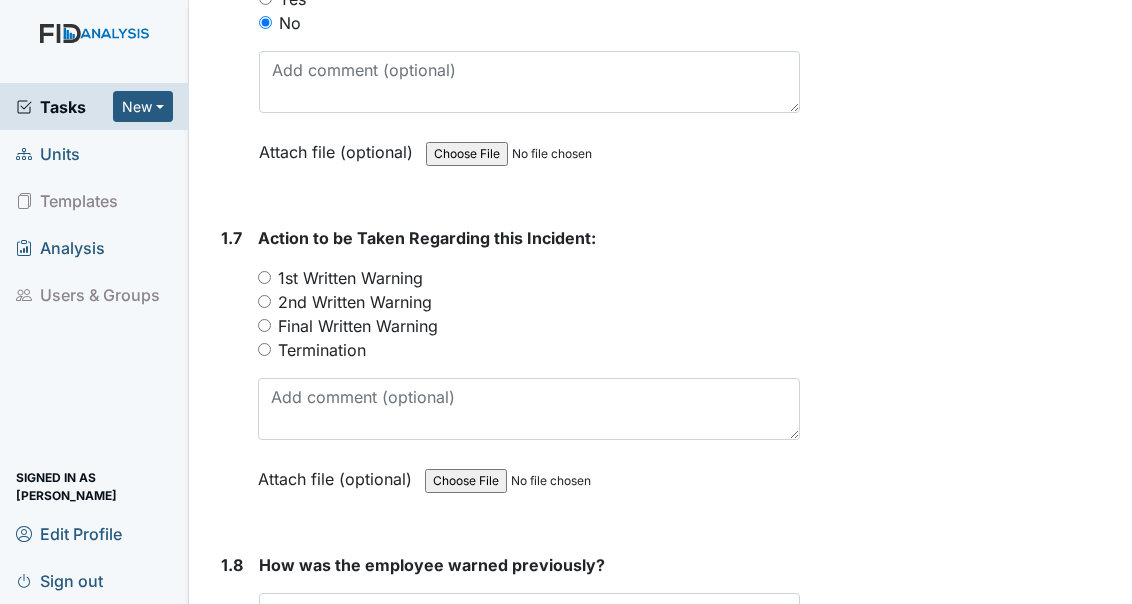 click on "1st Written Warning" at bounding box center (264, 277) 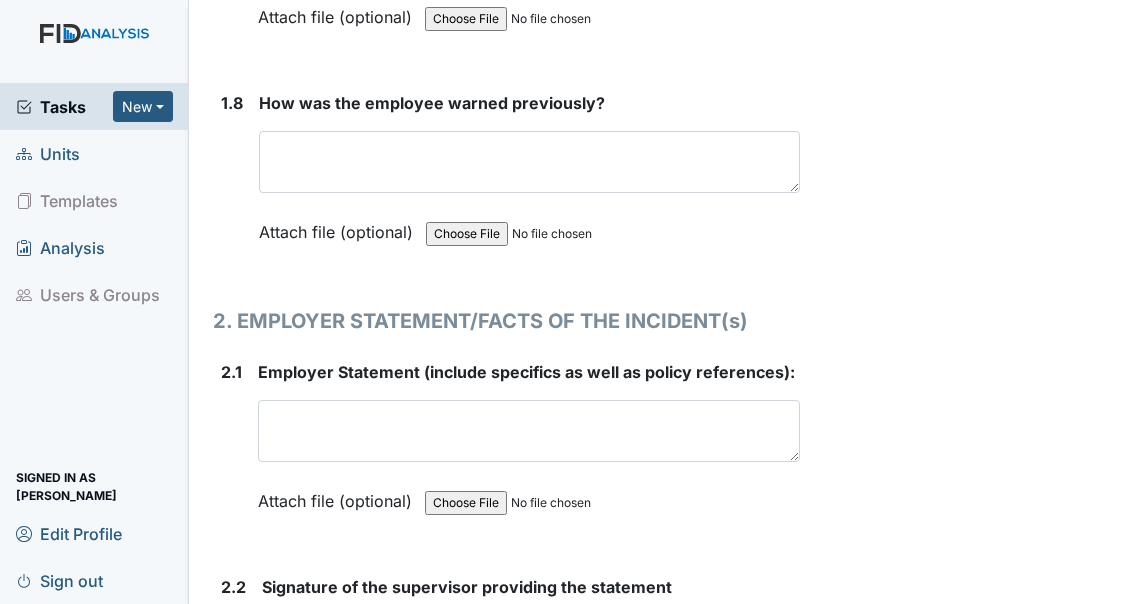 scroll, scrollTop: 2606, scrollLeft: 0, axis: vertical 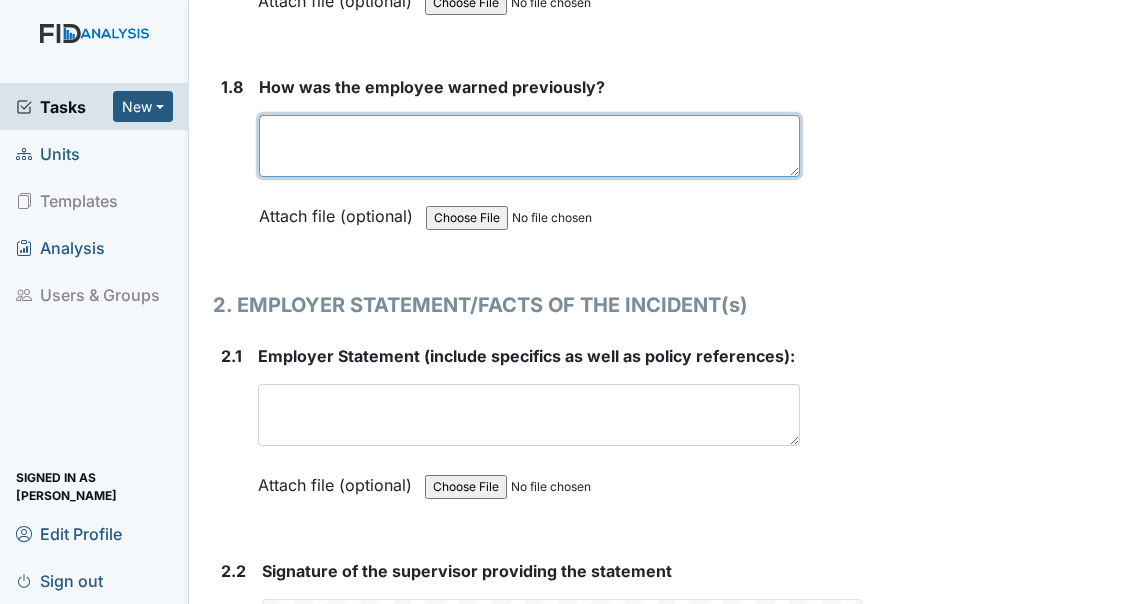 click at bounding box center (529, 146) 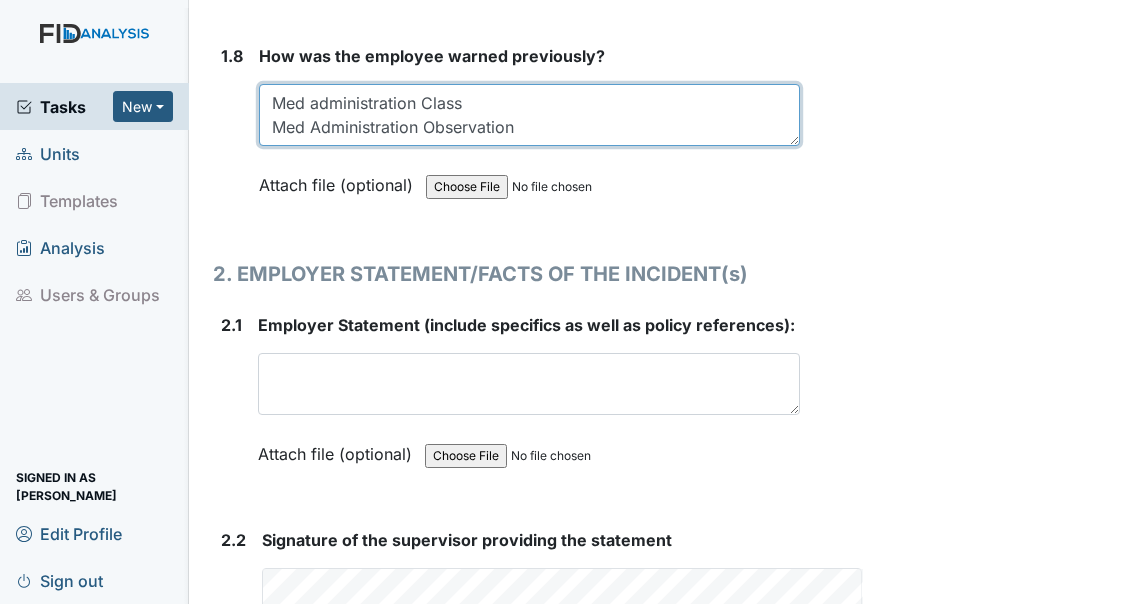 scroll, scrollTop: 2801, scrollLeft: 0, axis: vertical 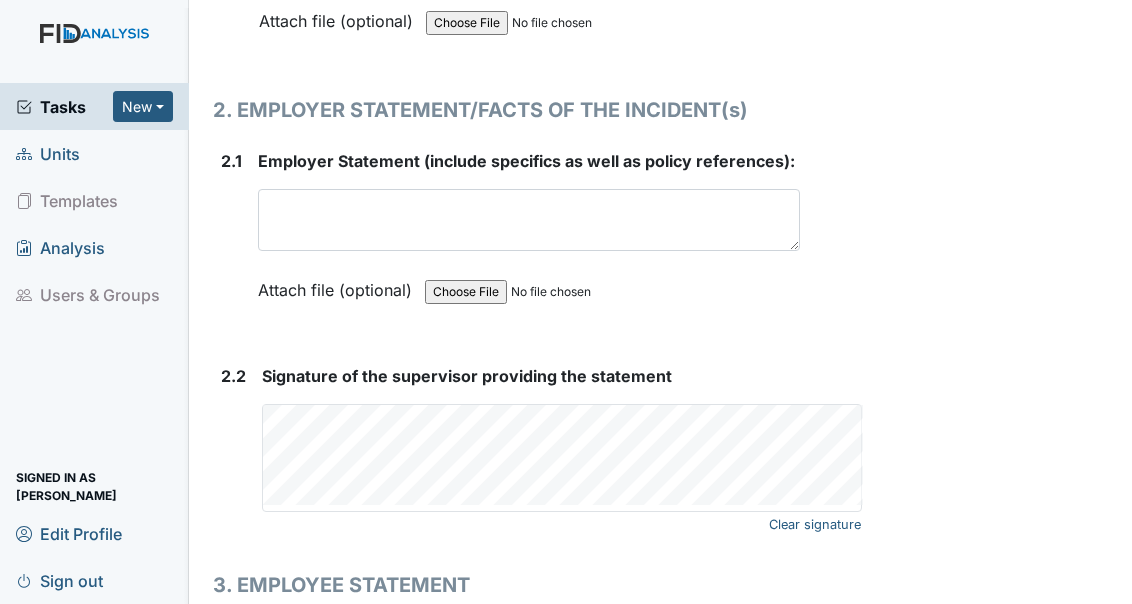 type on "Med administration Class
Med Administration Observation" 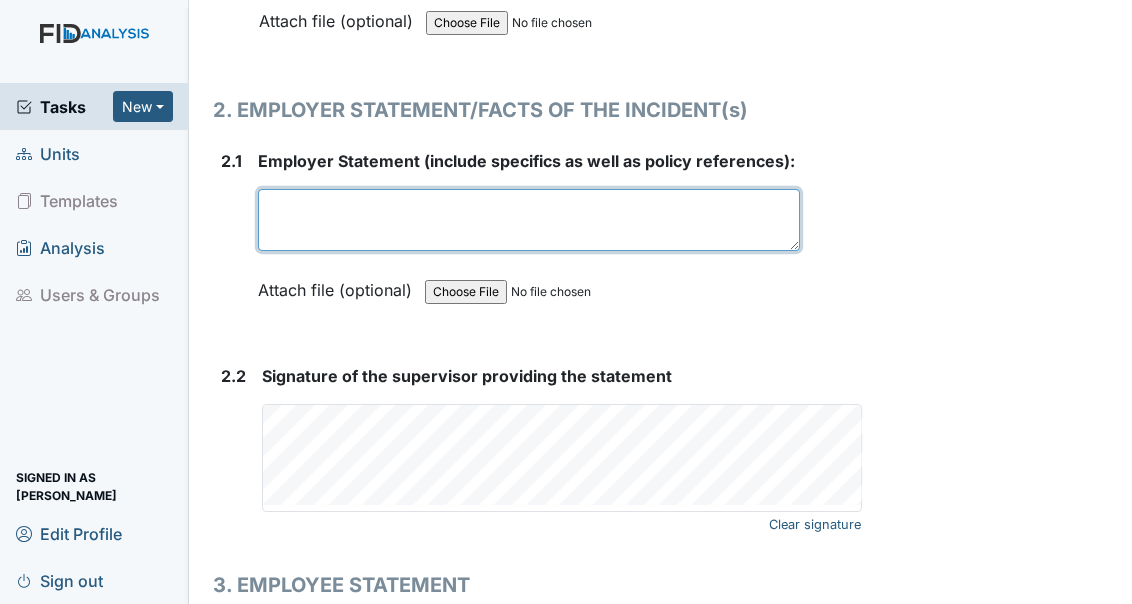 click at bounding box center (529, 220) 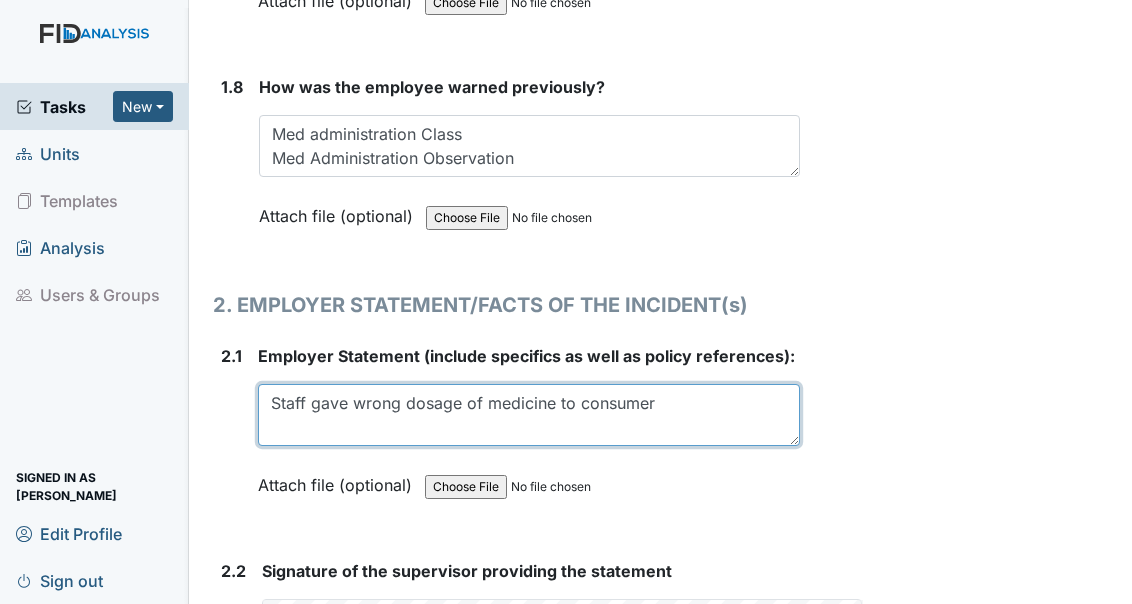 scroll, scrollTop: 2676, scrollLeft: 0, axis: vertical 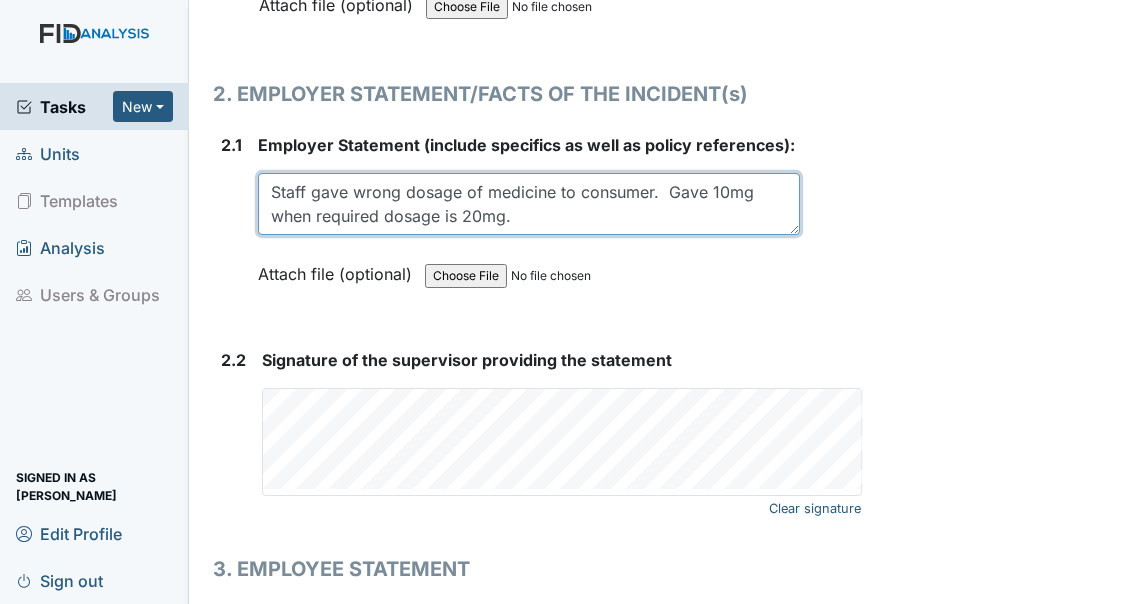 type on "Staff gave wrong dosage of medicine to consumer.  Gave 10mg when required dosage is 20mg." 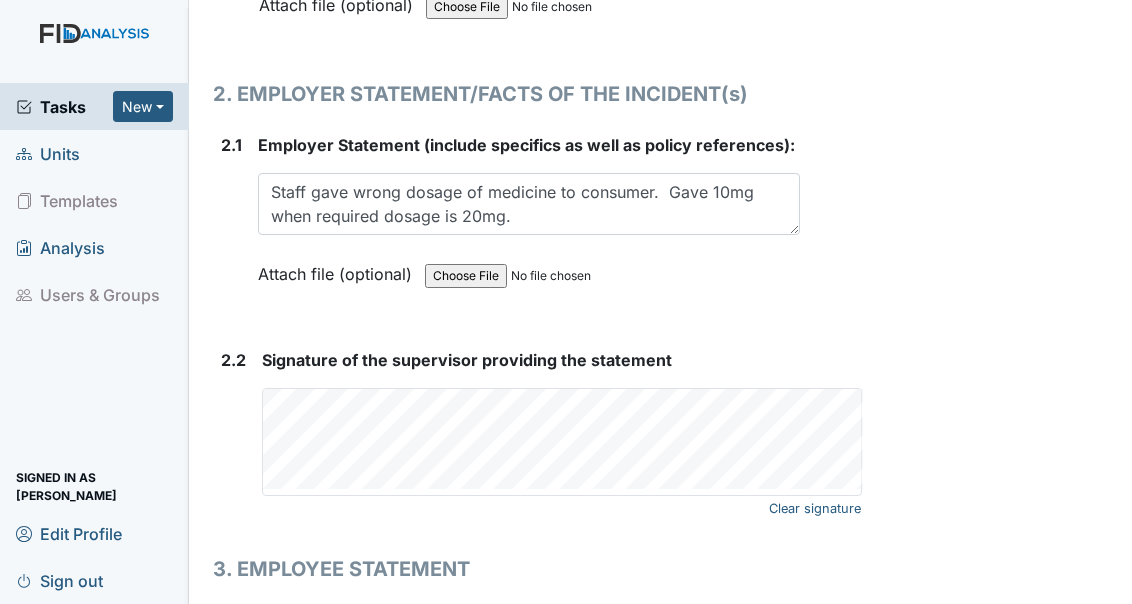 click on "Signature of the supervisor providing the statement
Clear signature
This field is required." at bounding box center [562, 422] 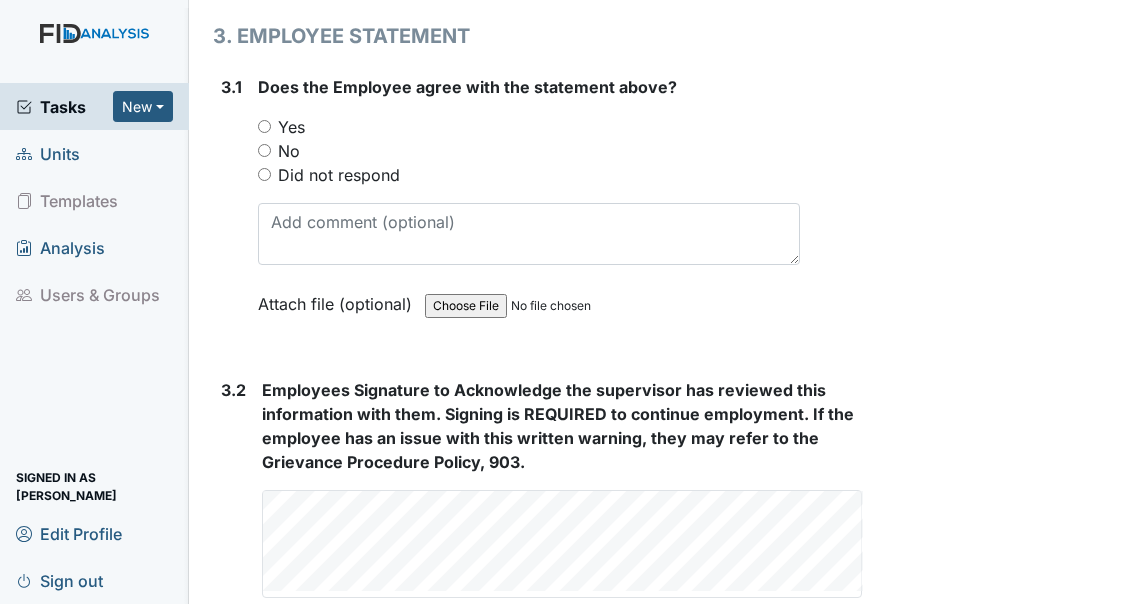 scroll, scrollTop: 3357, scrollLeft: 0, axis: vertical 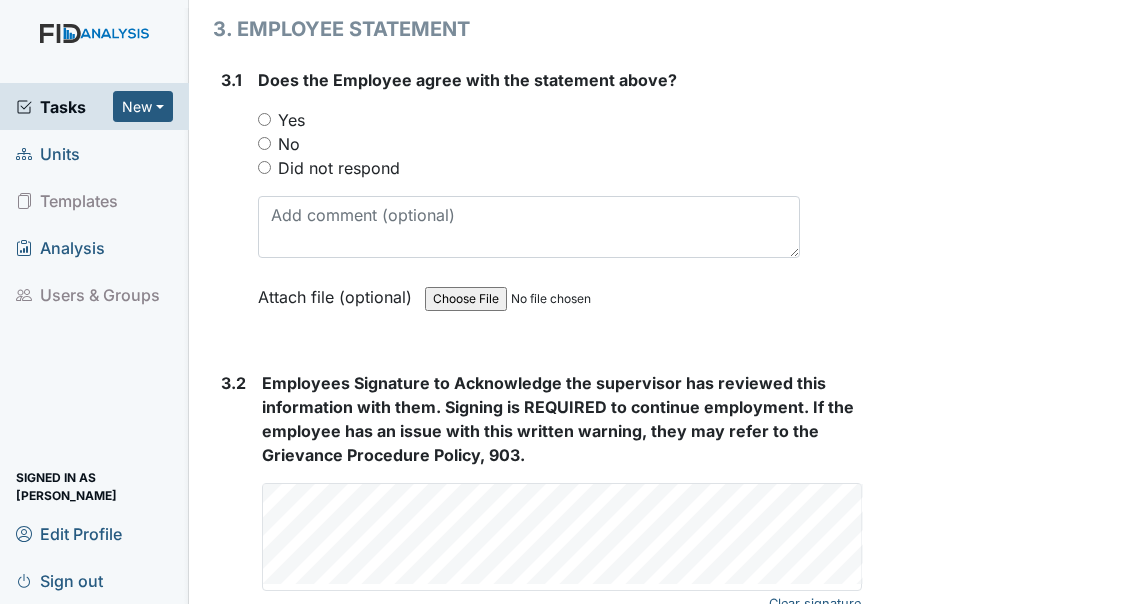 click on "Yes" at bounding box center [264, 119] 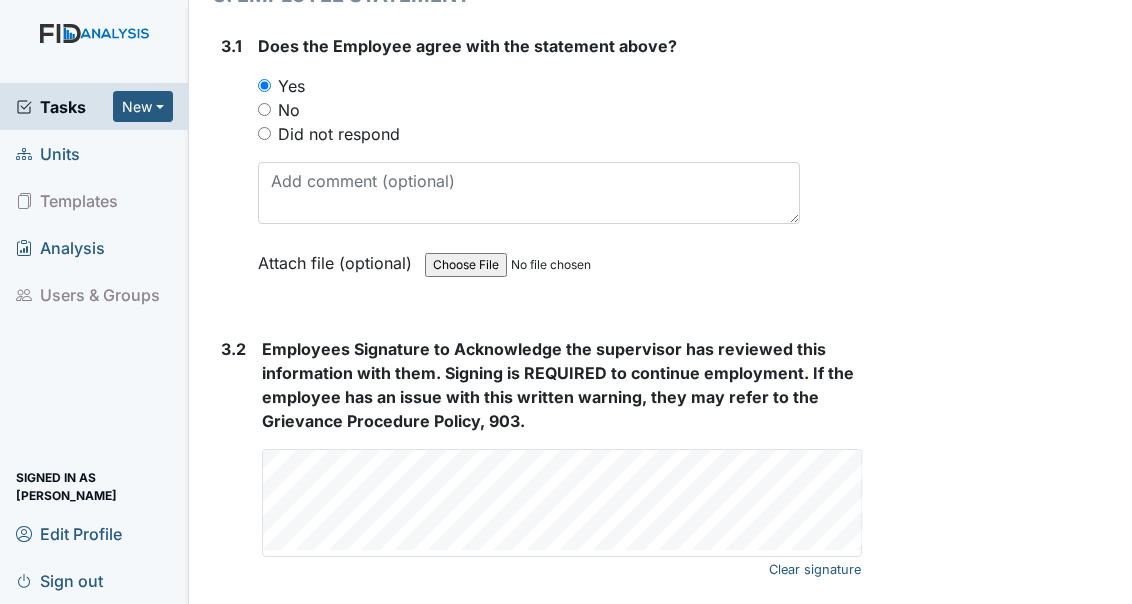 scroll, scrollTop: 3396, scrollLeft: 0, axis: vertical 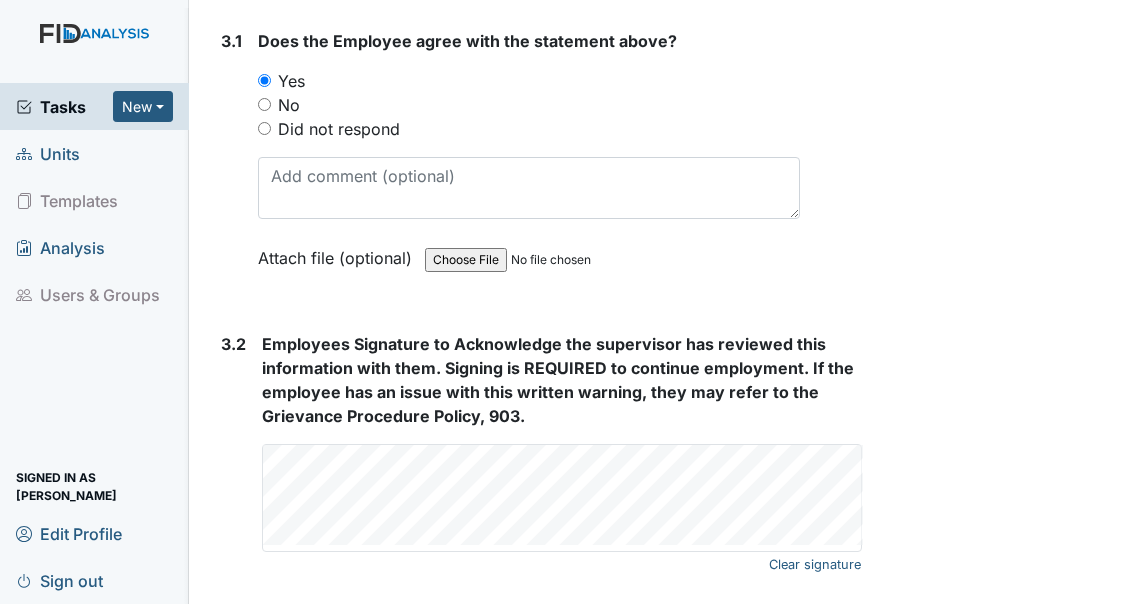 click on "Archive Task
×
Are you sure you want to archive this task? It will appear as incomplete on reports.
Archive
Delete Task
×
Are you sure you want to delete this task?
Delete
Restricted to
Assignee:
Nathan Williams
Remediator:
QPII
Creator:
Nathan Williams
Group:
Administrators
Group:
Unit Managers
Group:
QPII
User:
Catherine Price
User:
Amber Pope
Save
Nathan Williams assigned on Jul 07, 2025." at bounding box center (969, -1211) 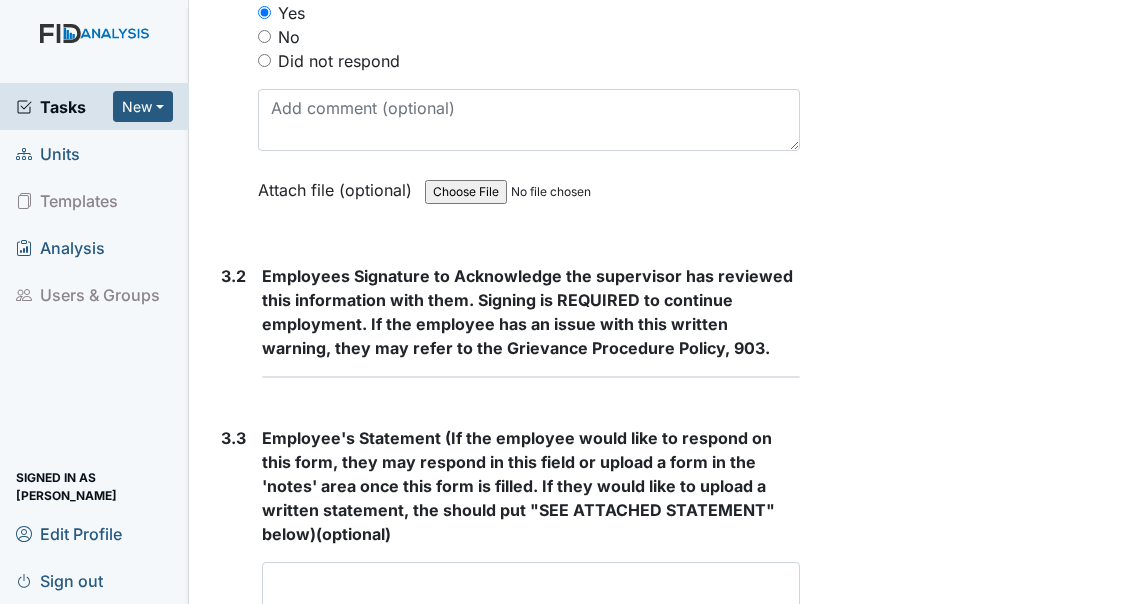 scroll, scrollTop: 3469, scrollLeft: 0, axis: vertical 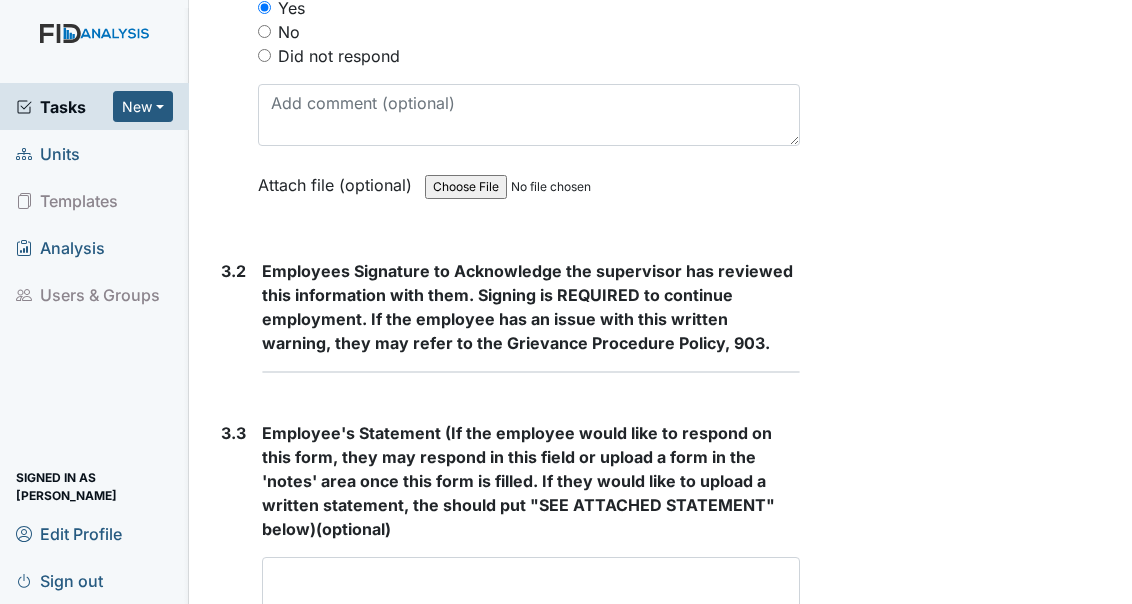 click on "Employees Signature to Acknowledge the supervisor has reviewed this information with them.  Signing is REQUIRED to continue employment.  If the employee has an issue with this written warning, they may refer to the Grievance Procedure Policy, 903." at bounding box center [527, 307] 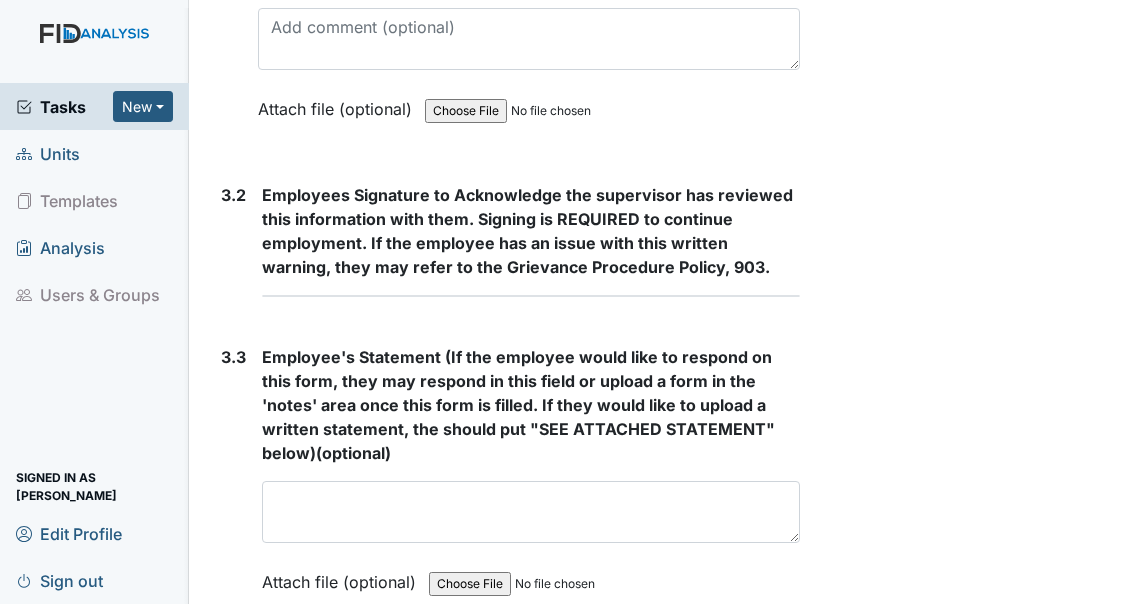 scroll, scrollTop: 3560, scrollLeft: 0, axis: vertical 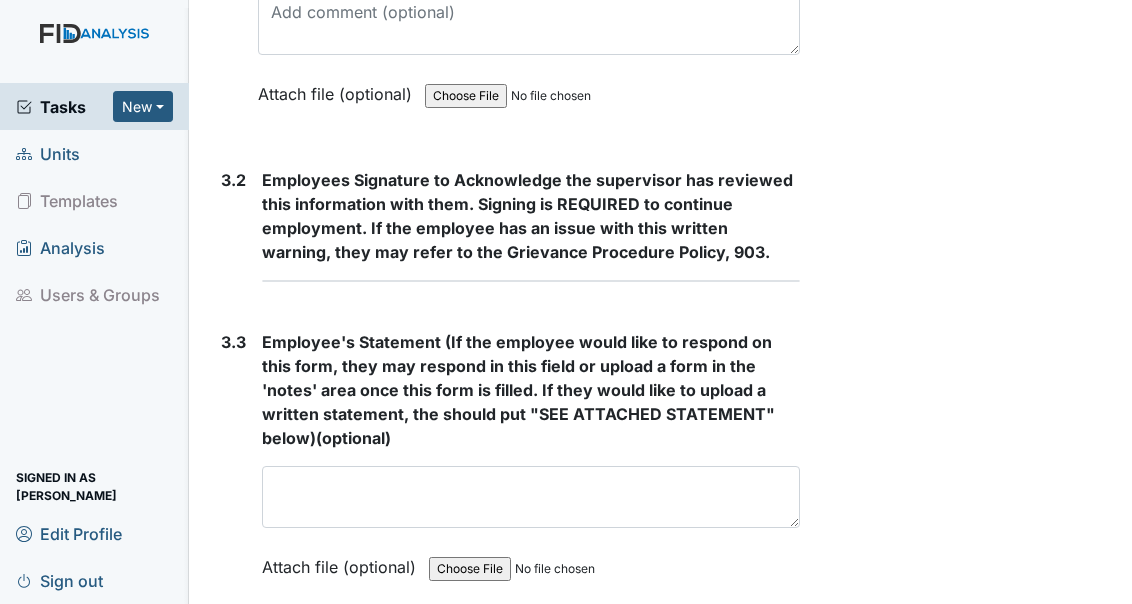 click on "Employees Signature to Acknowledge the supervisor has reviewed this information with them.  Signing is REQUIRED to continue employment.  If the employee has an issue with this written warning, they may refer to the Grievance Procedure Policy, 903." at bounding box center (527, 216) 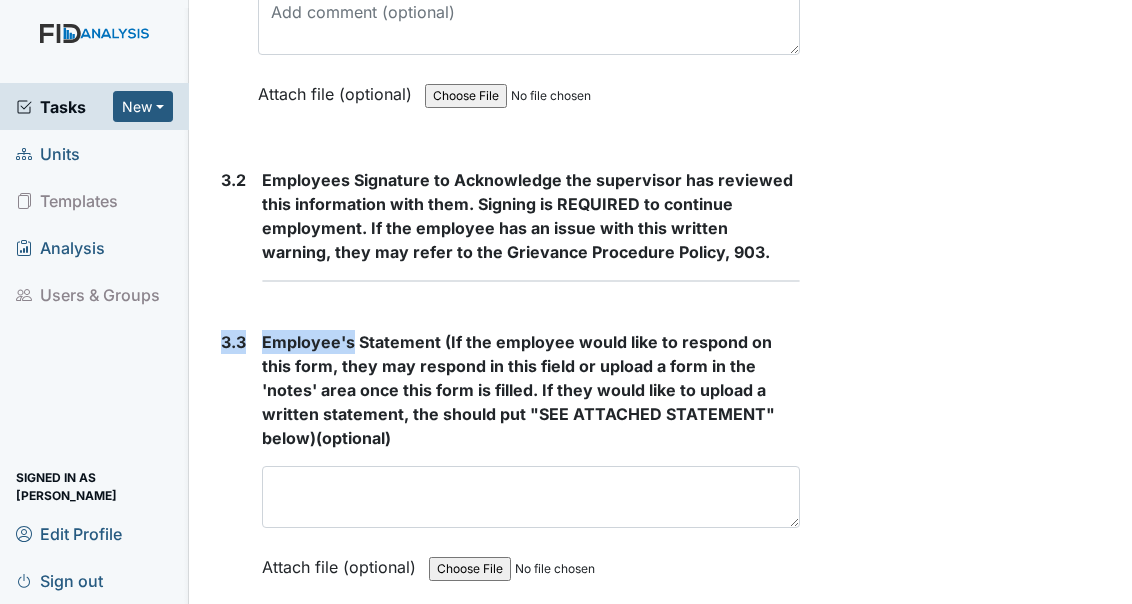 drag, startPoint x: 276, startPoint y: 308, endPoint x: 264, endPoint y: 288, distance: 23.323807 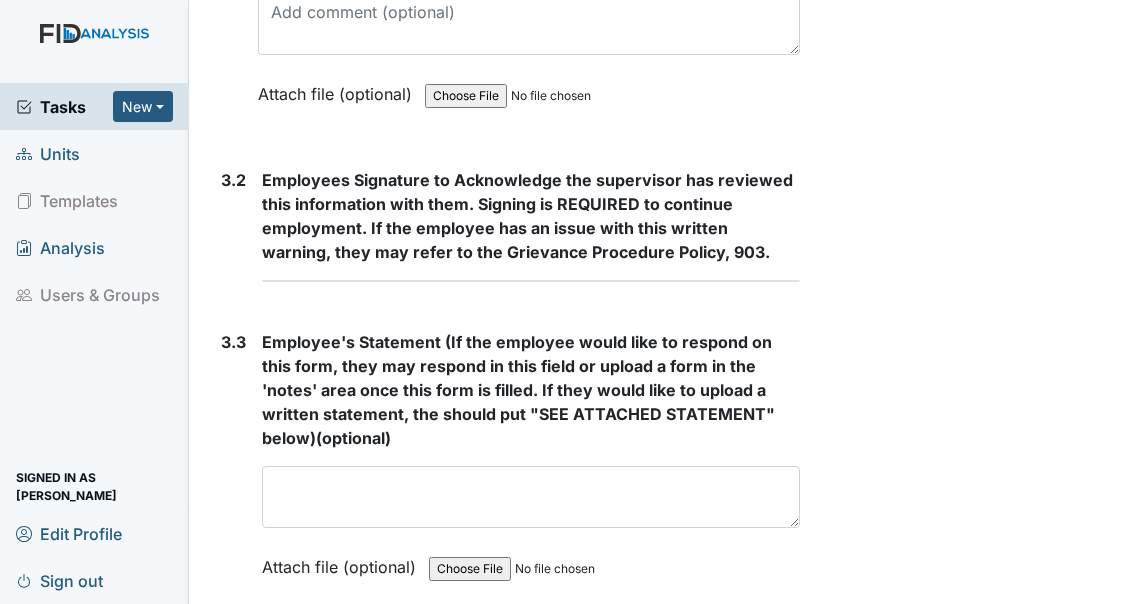 click on "Employees Signature to Acknowledge the supervisor has reviewed this information with them.  Signing is REQUIRED to continue employment.  If the employee has an issue with this written warning, they may refer to the Grievance Procedure Policy, 903.
This field is required." at bounding box center [531, 225] 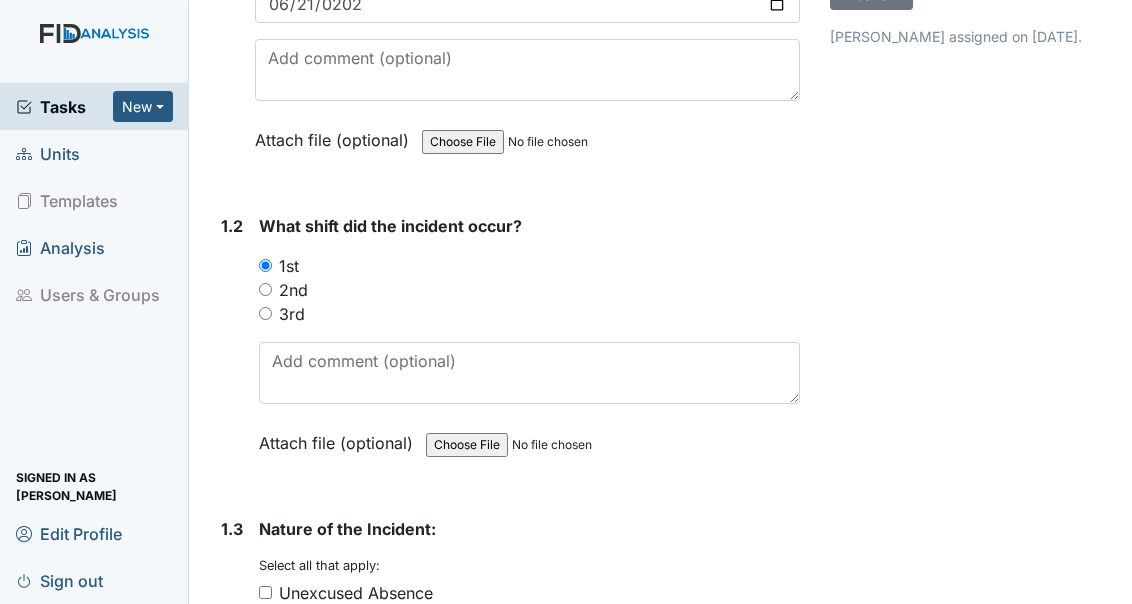 scroll, scrollTop: 130, scrollLeft: 0, axis: vertical 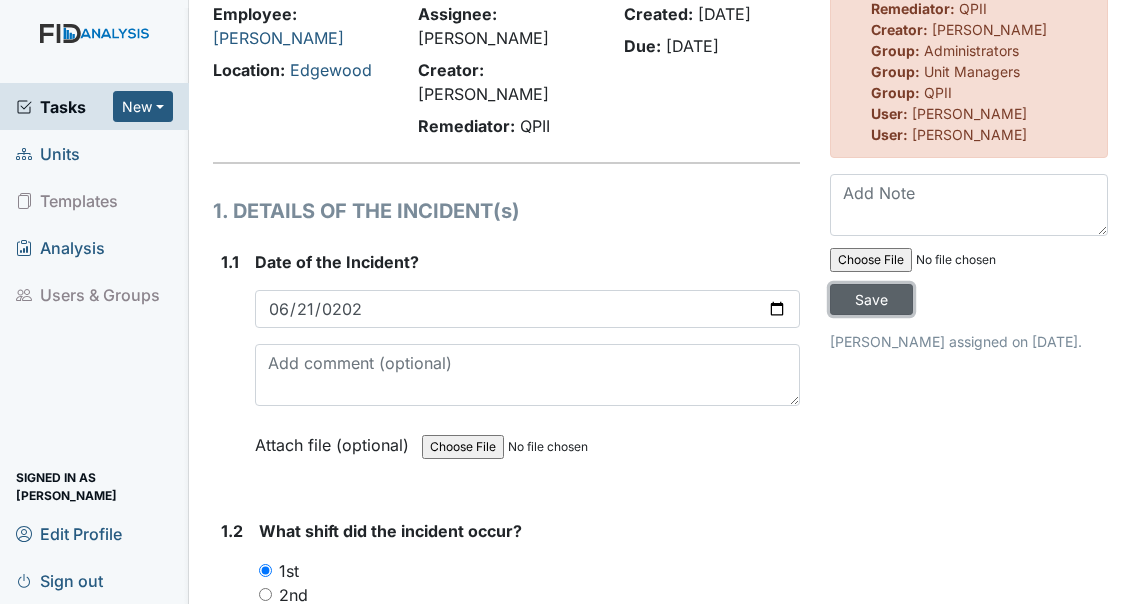 click on "Save" at bounding box center (871, 299) 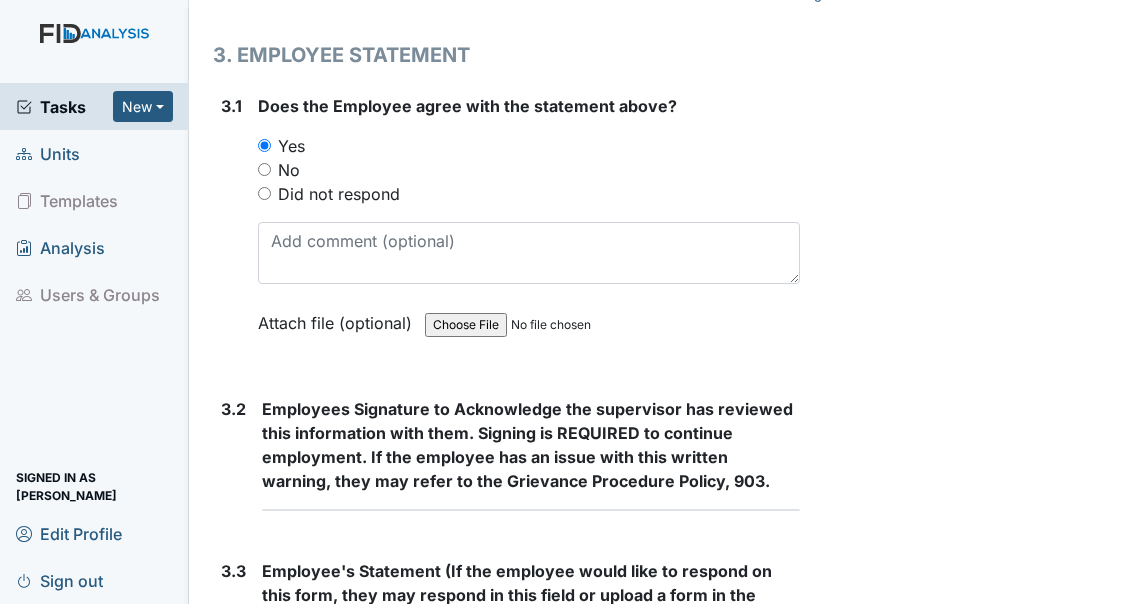 scroll, scrollTop: 3430, scrollLeft: 0, axis: vertical 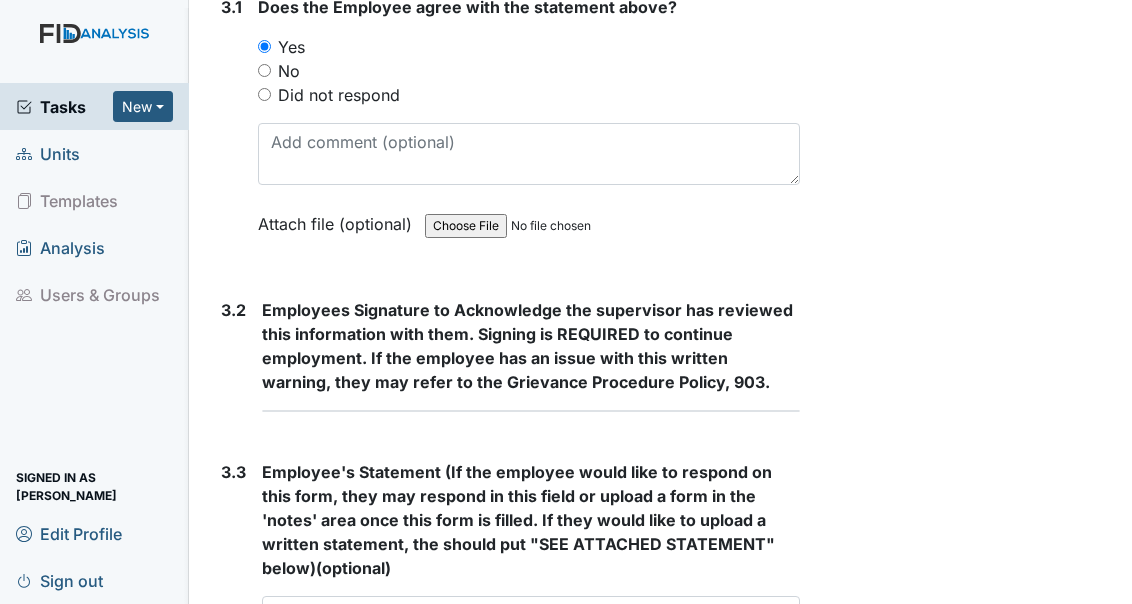 click on "1. DETAILS OF THE INCIDENT(s)
1.1
Date of the Incident?
2025-06-21
Attach file (optional)
You can upload .pdf, .txt, .jpg, .jpeg, .png, .csv, .xls, or .doc files under 100MB.
1.2
What shift did the incident occur?
You must select one of the below options.
1st
2nd
3rd
Attach file (optional)
You can upload .pdf, .txt, .jpg, .jpeg, .png, .csv, .xls, or .doc files under 100MB.
1.3
Nature of the Incident:
You must select one or more of the below options.
Select all that apply:
Unexcused Absence
Tardiness
Violation of Safety Rules
Mistreatment, Negligence, Abuse of an Individual
Failure to report an 'On the Job' injury
Harassment
Client Rights Issue
Improper Conduct
Drug/Alcohol Concern
Failure to Follow Instructions" at bounding box center (506, -1148) 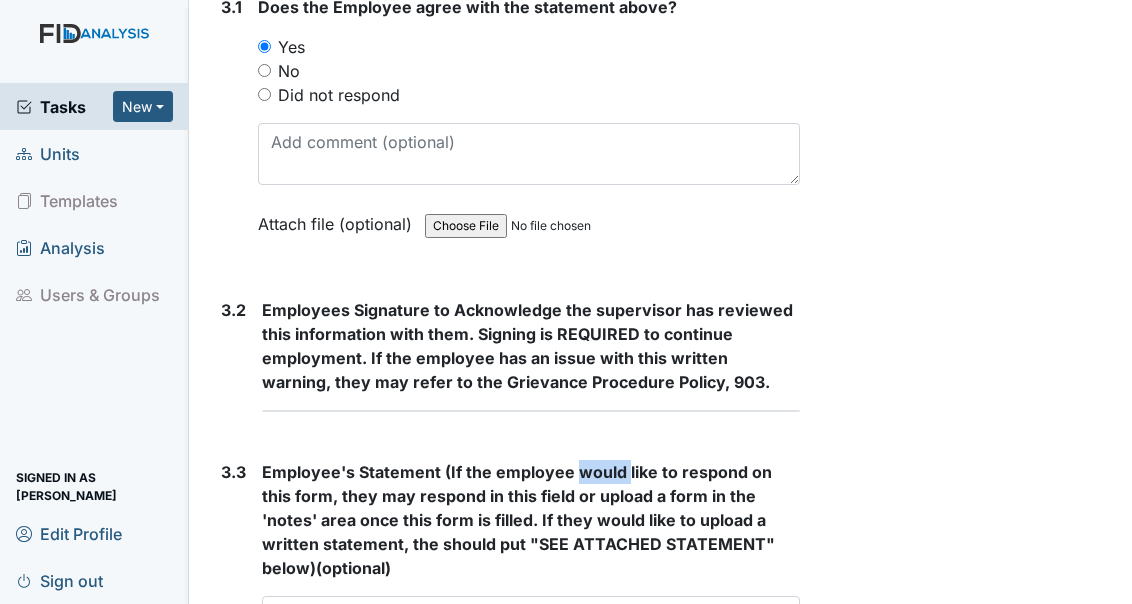 click on "1. DETAILS OF THE INCIDENT(s)
1.1
Date of the Incident?
2025-06-21
Attach file (optional)
You can upload .pdf, .txt, .jpg, .jpeg, .png, .csv, .xls, or .doc files under 100MB.
1.2
What shift did the incident occur?
You must select one of the below options.
1st
2nd
3rd
Attach file (optional)
You can upload .pdf, .txt, .jpg, .jpeg, .png, .csv, .xls, or .doc files under 100MB.
1.3
Nature of the Incident:
You must select one or more of the below options.
Select all that apply:
Unexcused Absence
Tardiness
Violation of Safety Rules
Mistreatment, Negligence, Abuse of an Individual
Failure to report an 'On the Job' injury
Harassment
Client Rights Issue
Improper Conduct
Drug/Alcohol Concern
Failure to Follow Instructions" at bounding box center (506, -1148) 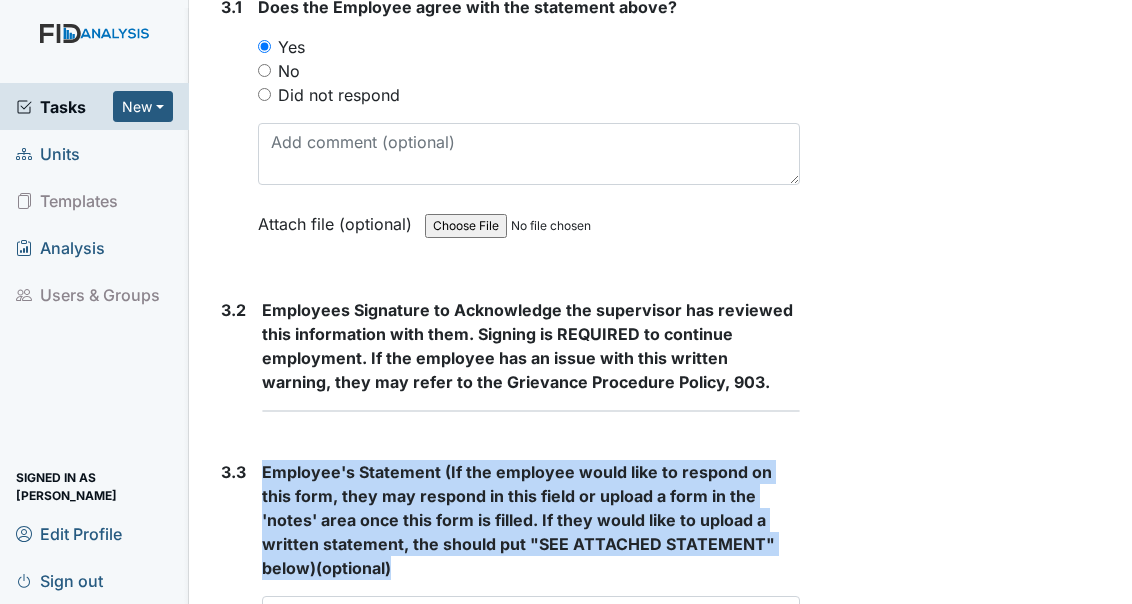 click on "1. DETAILS OF THE INCIDENT(s)
1.1
Date of the Incident?
2025-06-21
Attach file (optional)
You can upload .pdf, .txt, .jpg, .jpeg, .png, .csv, .xls, or .doc files under 100MB.
1.2
What shift did the incident occur?
You must select one of the below options.
1st
2nd
3rd
Attach file (optional)
You can upload .pdf, .txt, .jpg, .jpeg, .png, .csv, .xls, or .doc files under 100MB.
1.3
Nature of the Incident:
You must select one or more of the below options.
Select all that apply:
Unexcused Absence
Tardiness
Violation of Safety Rules
Mistreatment, Negligence, Abuse of an Individual
Failure to report an 'On the Job' injury
Harassment
Client Rights Issue
Improper Conduct
Drug/Alcohol Concern
Failure to Follow Instructions" at bounding box center [506, -1148] 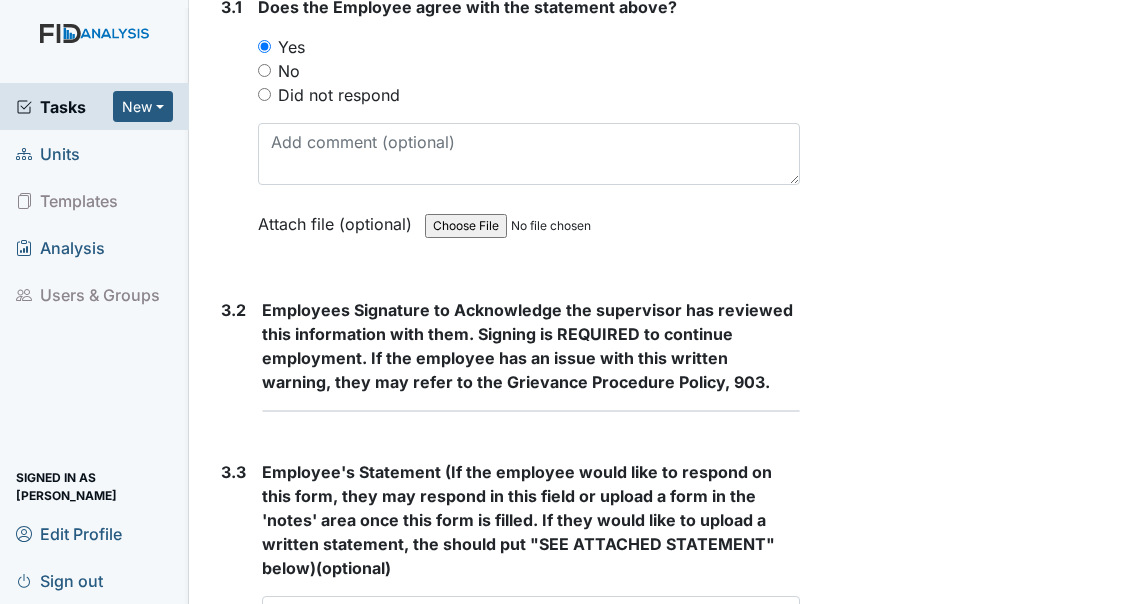 drag, startPoint x: 607, startPoint y: 434, endPoint x: 825, endPoint y: 362, distance: 229.58223 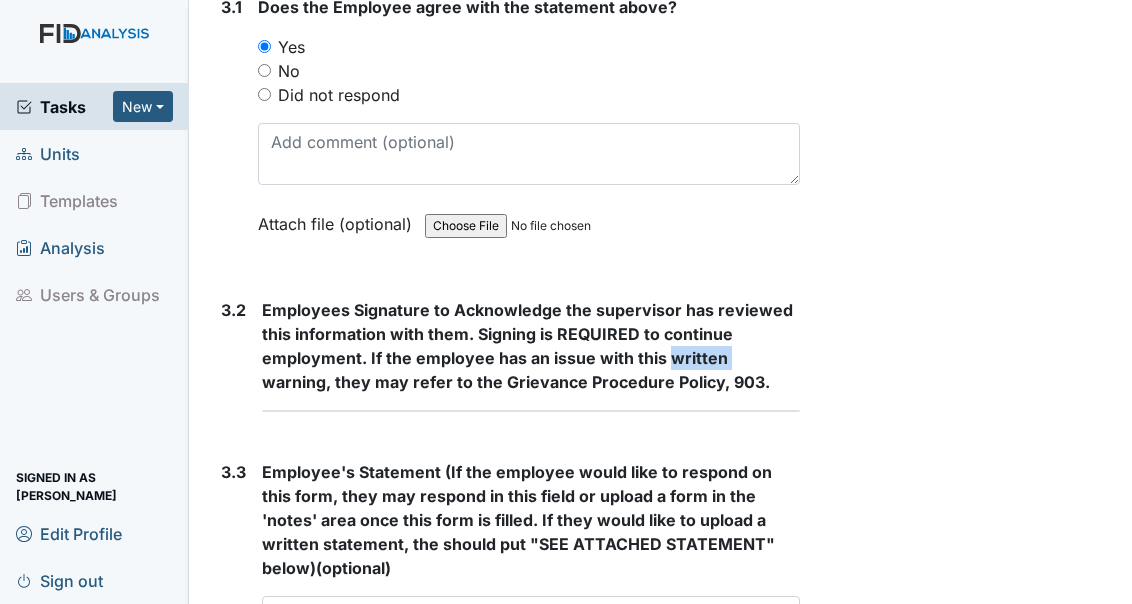 click on "Employees Signature to Acknowledge the supervisor has reviewed this information with them.  Signing is REQUIRED to continue employment.  If the employee has an issue with this written warning, they may refer to the Grievance Procedure Policy, 903." at bounding box center (531, 346) 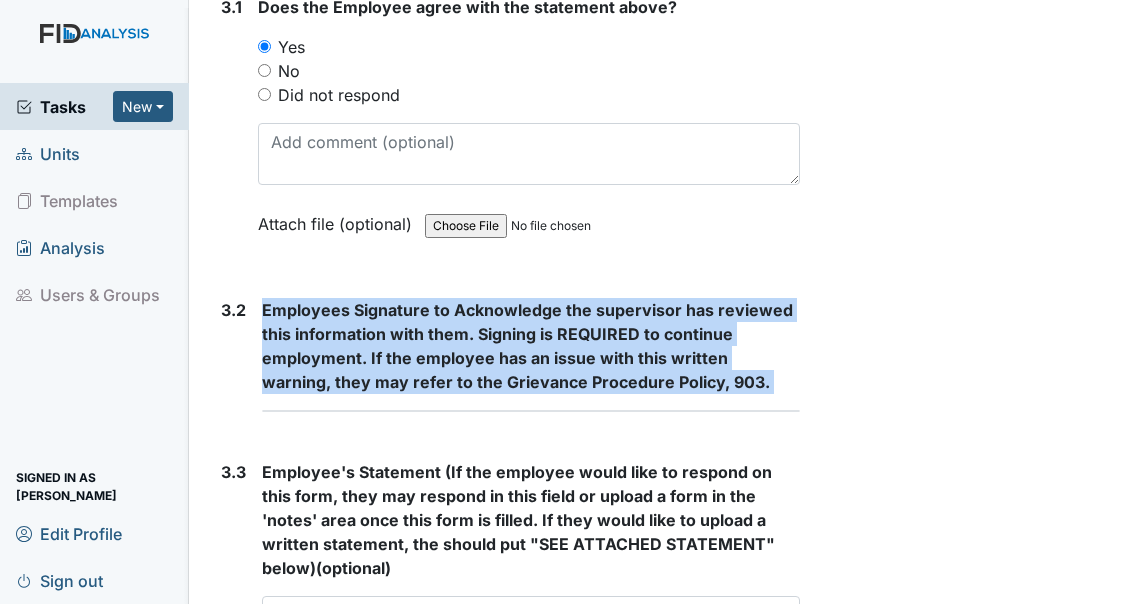 click on "Employees Signature to Acknowledge the supervisor has reviewed this information with them.  Signing is REQUIRED to continue employment.  If the employee has an issue with this written warning, they may refer to the Grievance Procedure Policy, 903." at bounding box center (531, 346) 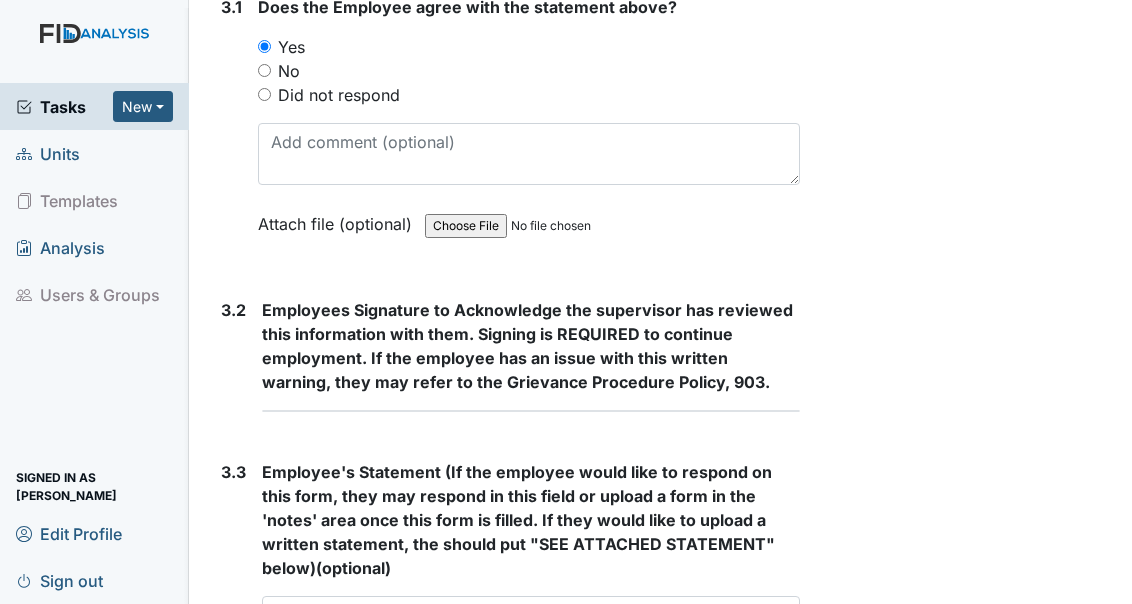 drag, startPoint x: 779, startPoint y: 369, endPoint x: 839, endPoint y: 383, distance: 61.611687 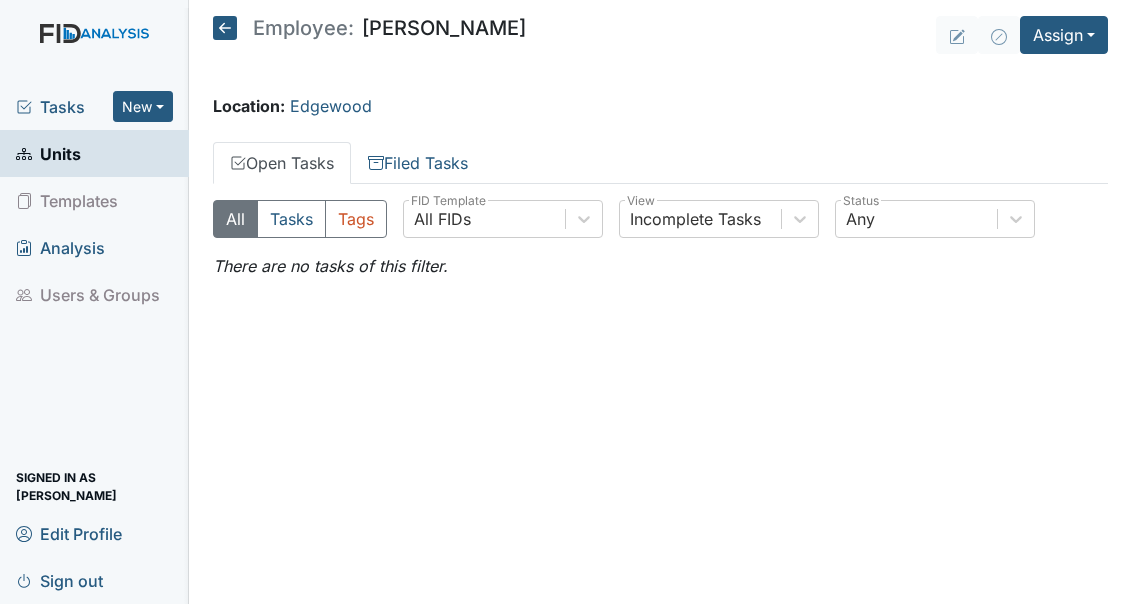 scroll, scrollTop: 0, scrollLeft: 0, axis: both 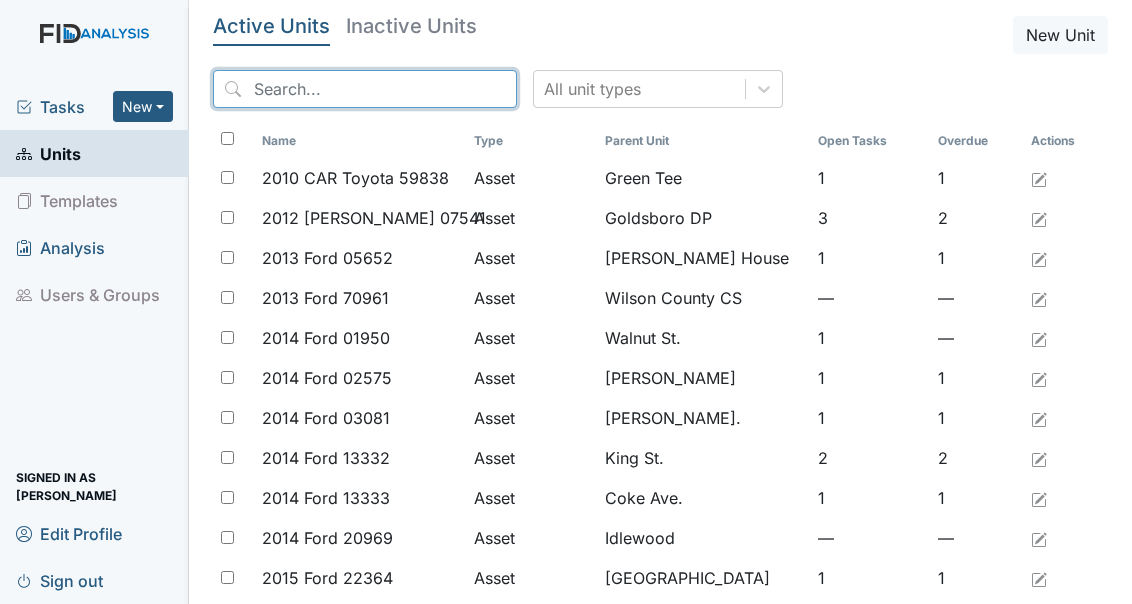 click at bounding box center (365, 89) 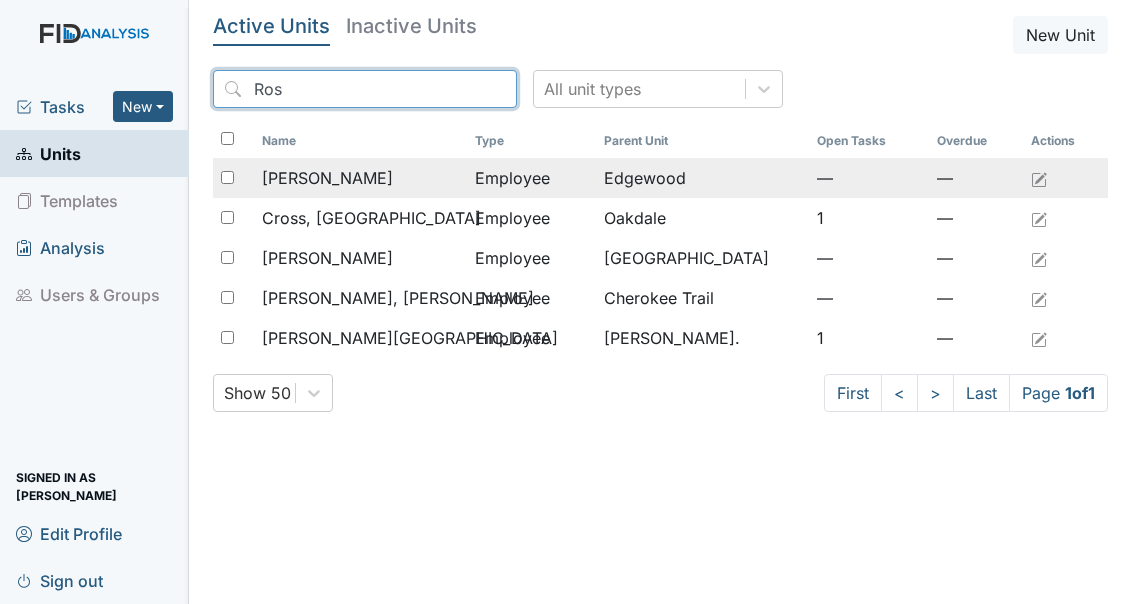 type on "Ros" 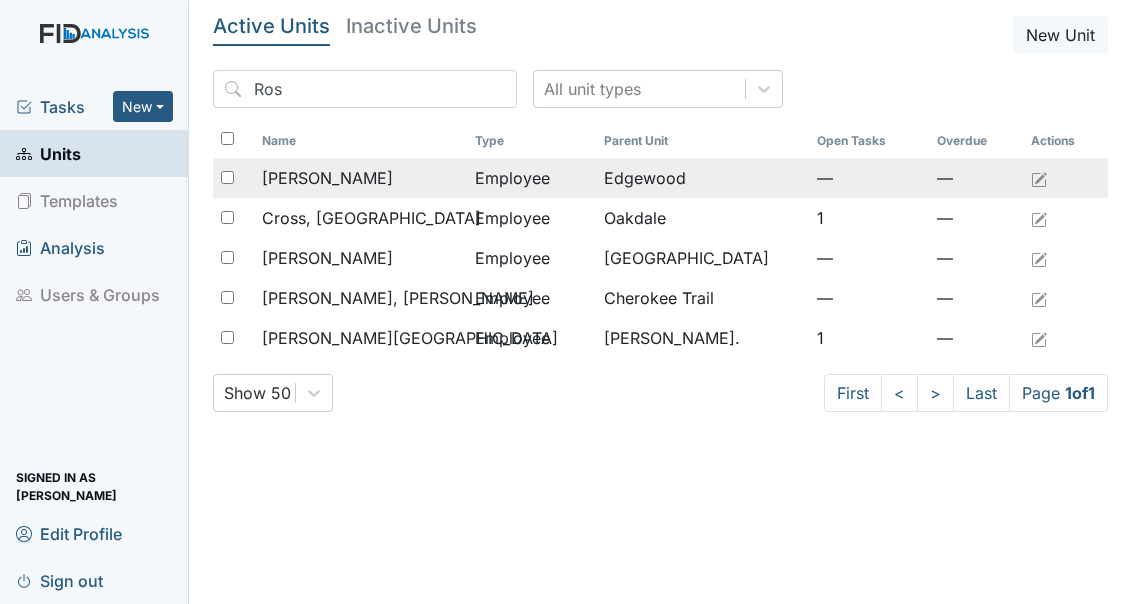 click on "[PERSON_NAME]" at bounding box center [327, 178] 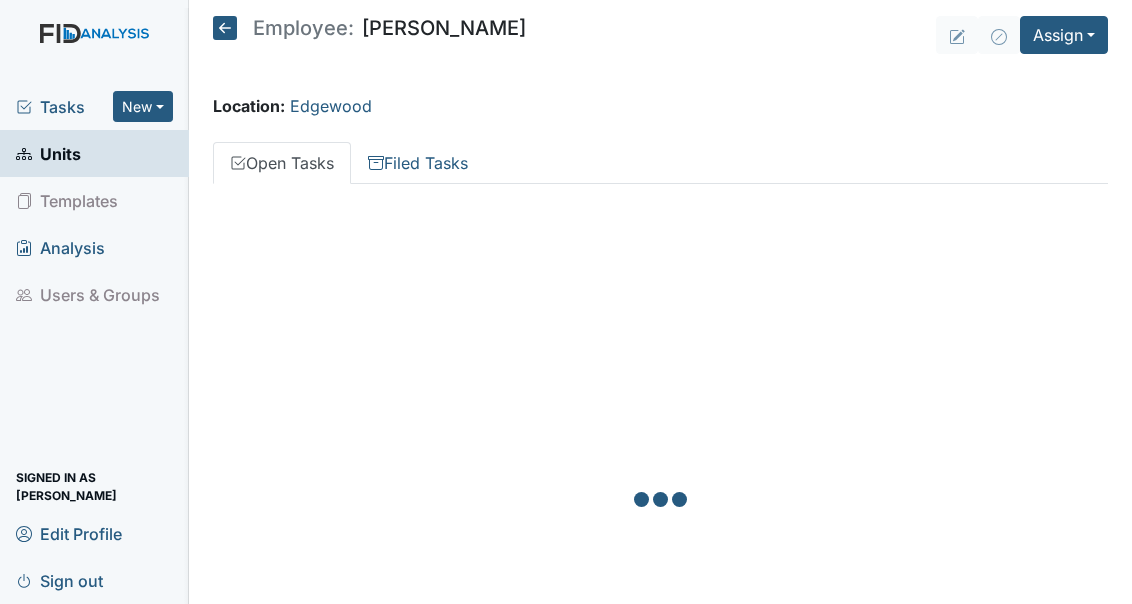 scroll, scrollTop: 0, scrollLeft: 0, axis: both 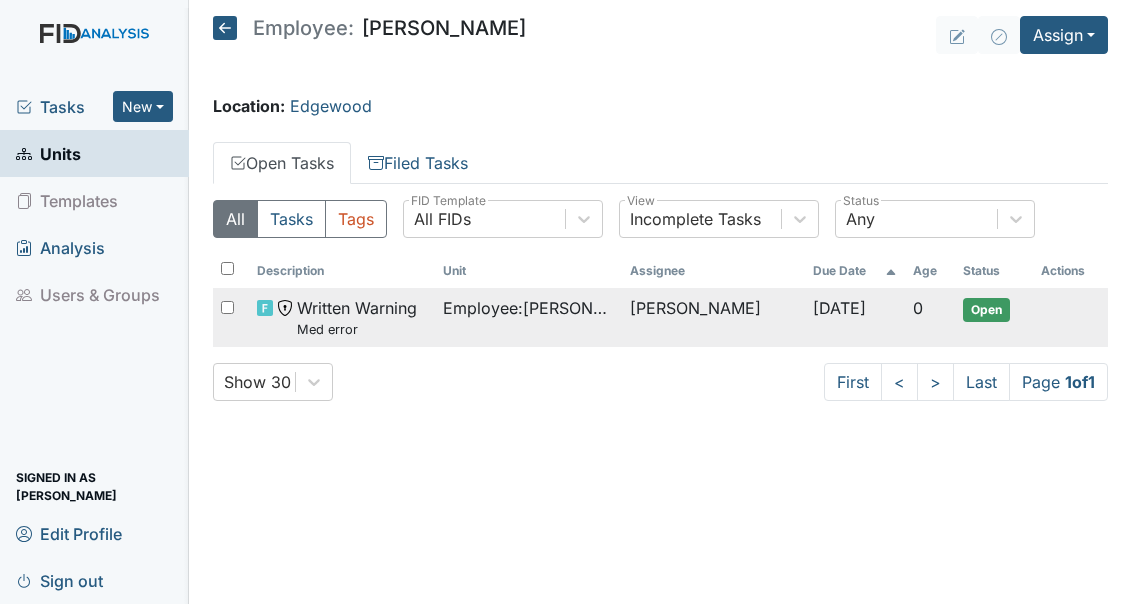 click on "Written Warning  Med error" at bounding box center (357, 317) 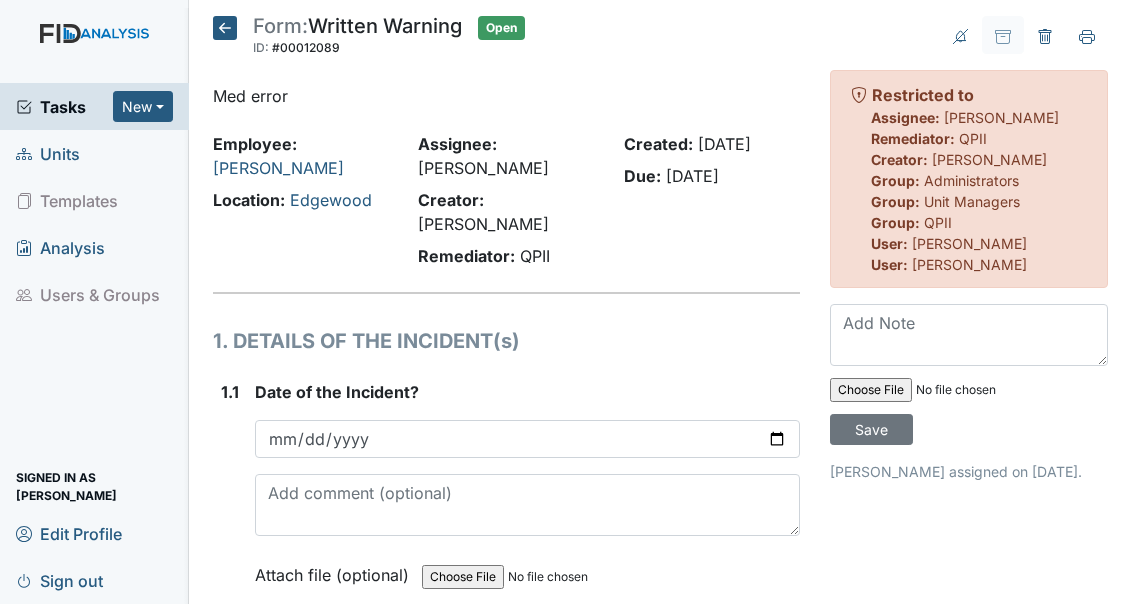 scroll, scrollTop: 0, scrollLeft: 0, axis: both 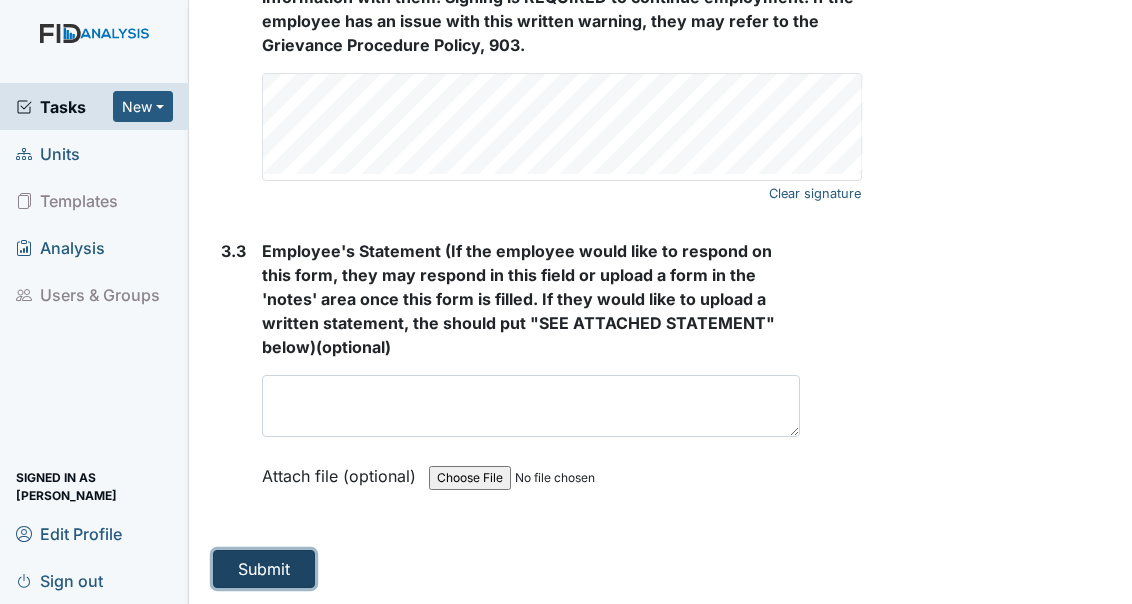 click on "Submit" at bounding box center [264, 569] 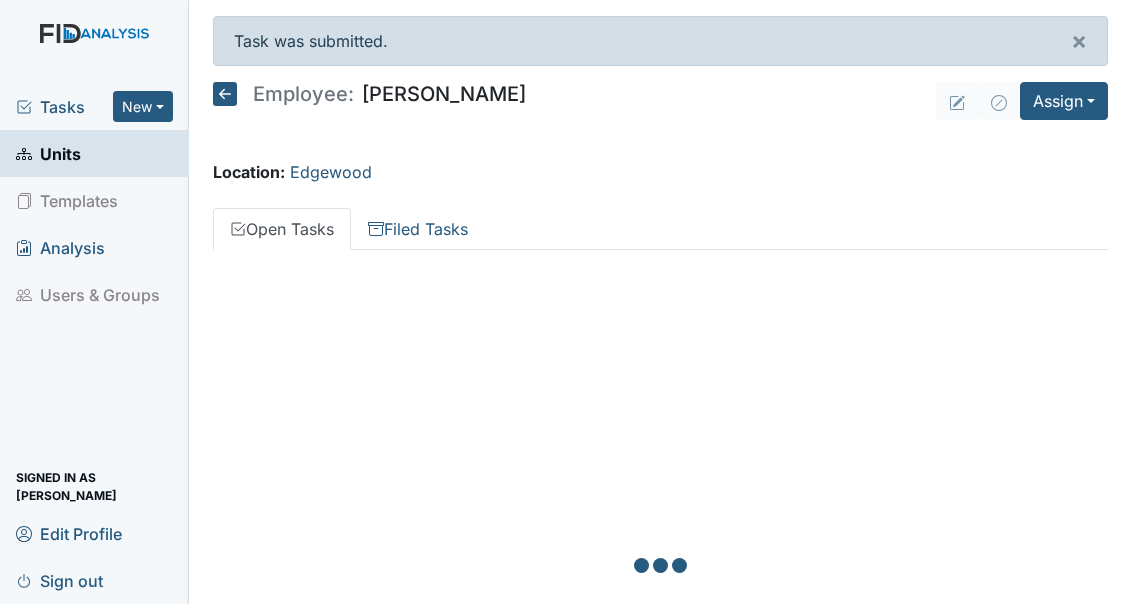 scroll, scrollTop: 0, scrollLeft: 0, axis: both 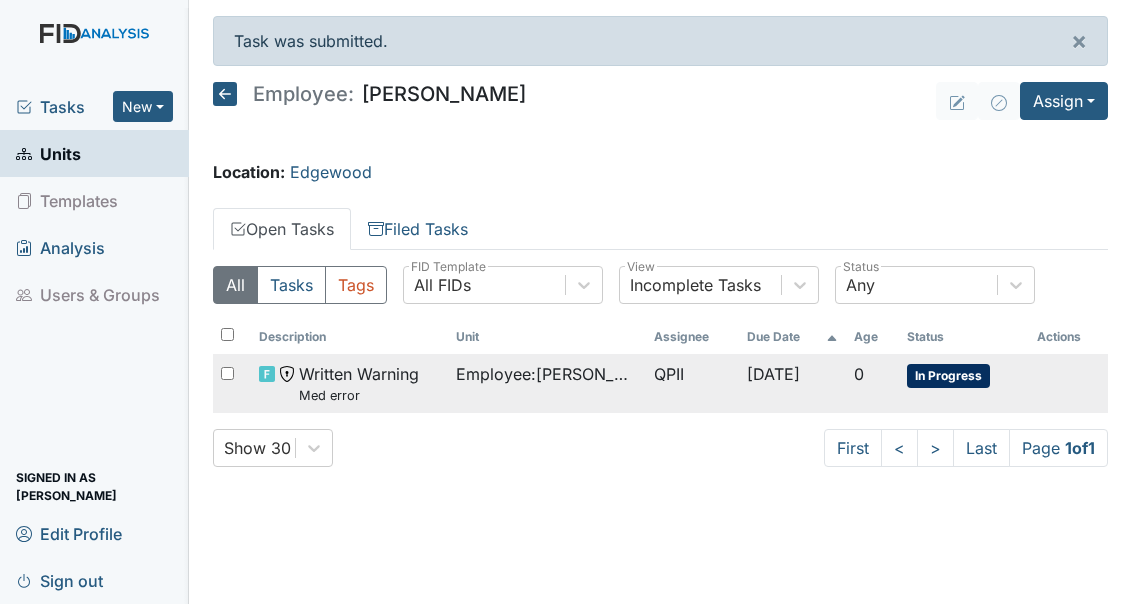 click on "Employee :  [GEOGRAPHIC_DATA][PERSON_NAME][GEOGRAPHIC_DATA]" at bounding box center (546, 374) 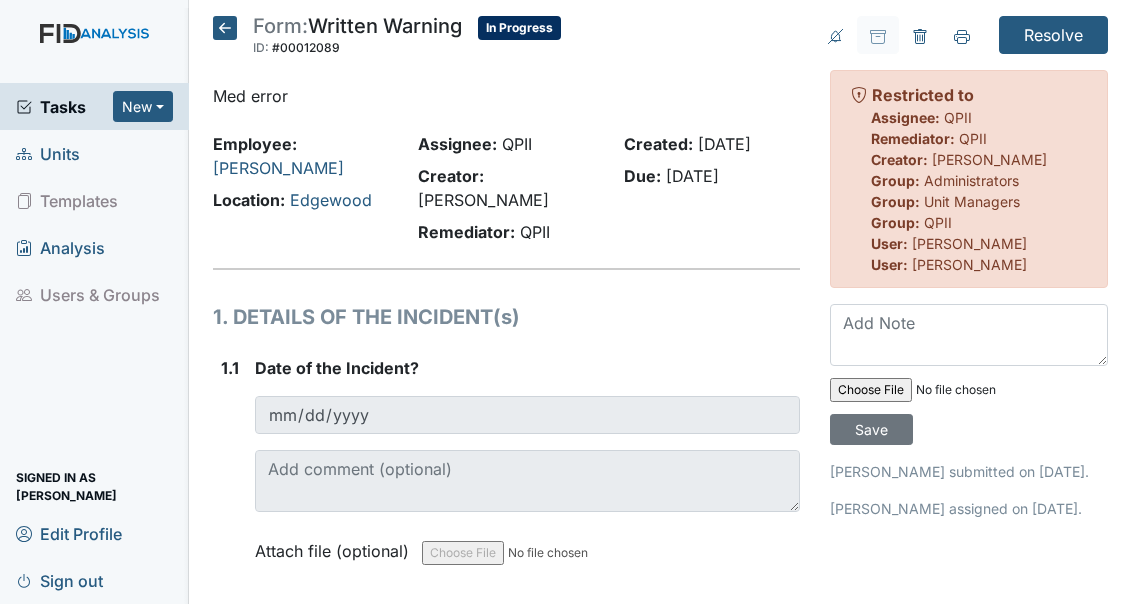 scroll, scrollTop: 0, scrollLeft: 0, axis: both 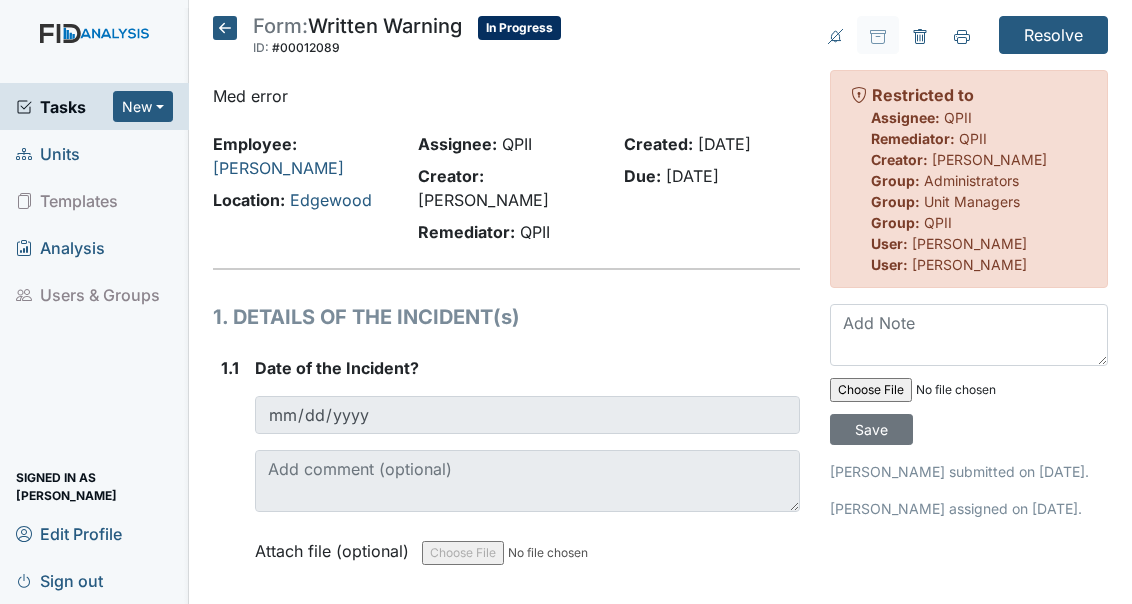 click on "ID:
#00012089" at bounding box center (357, 48) 